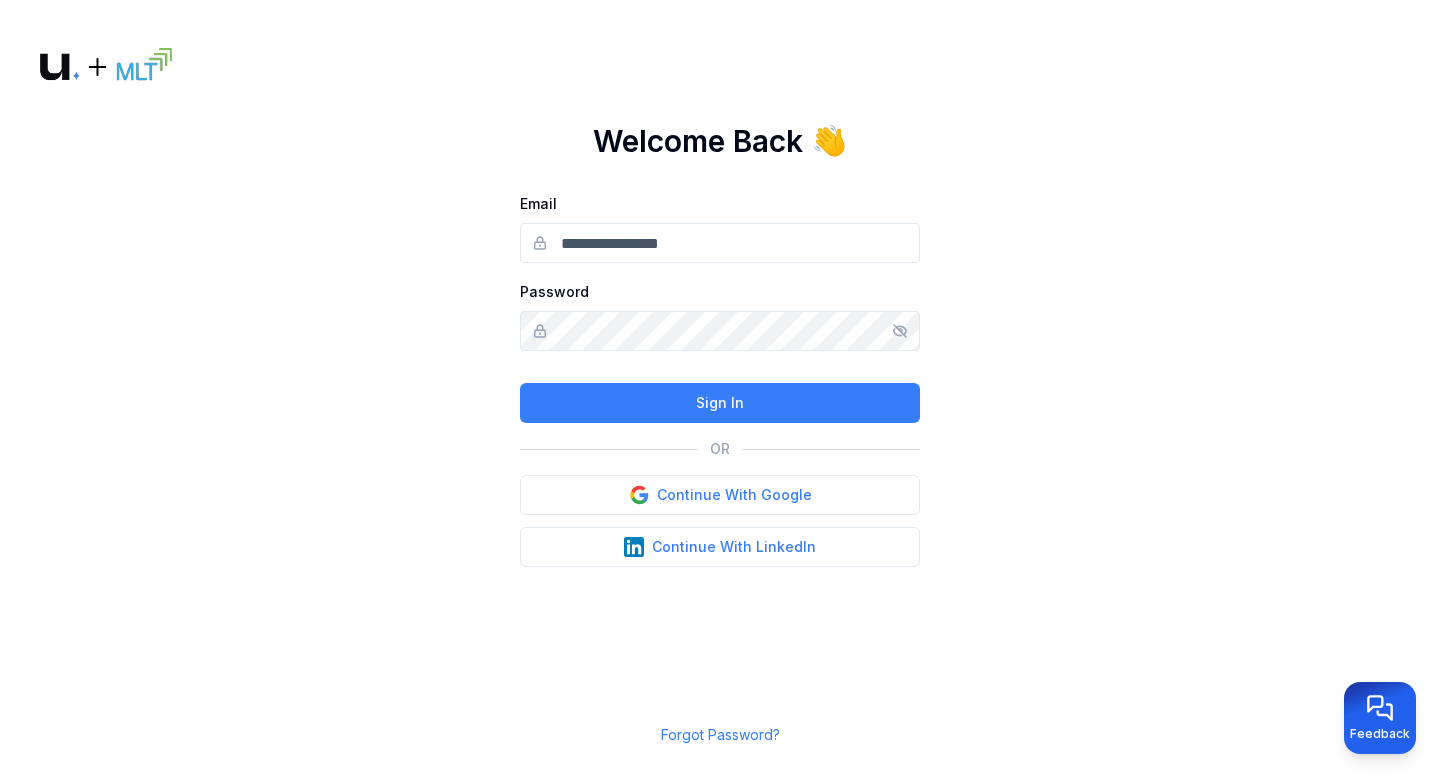 scroll, scrollTop: 0, scrollLeft: 0, axis: both 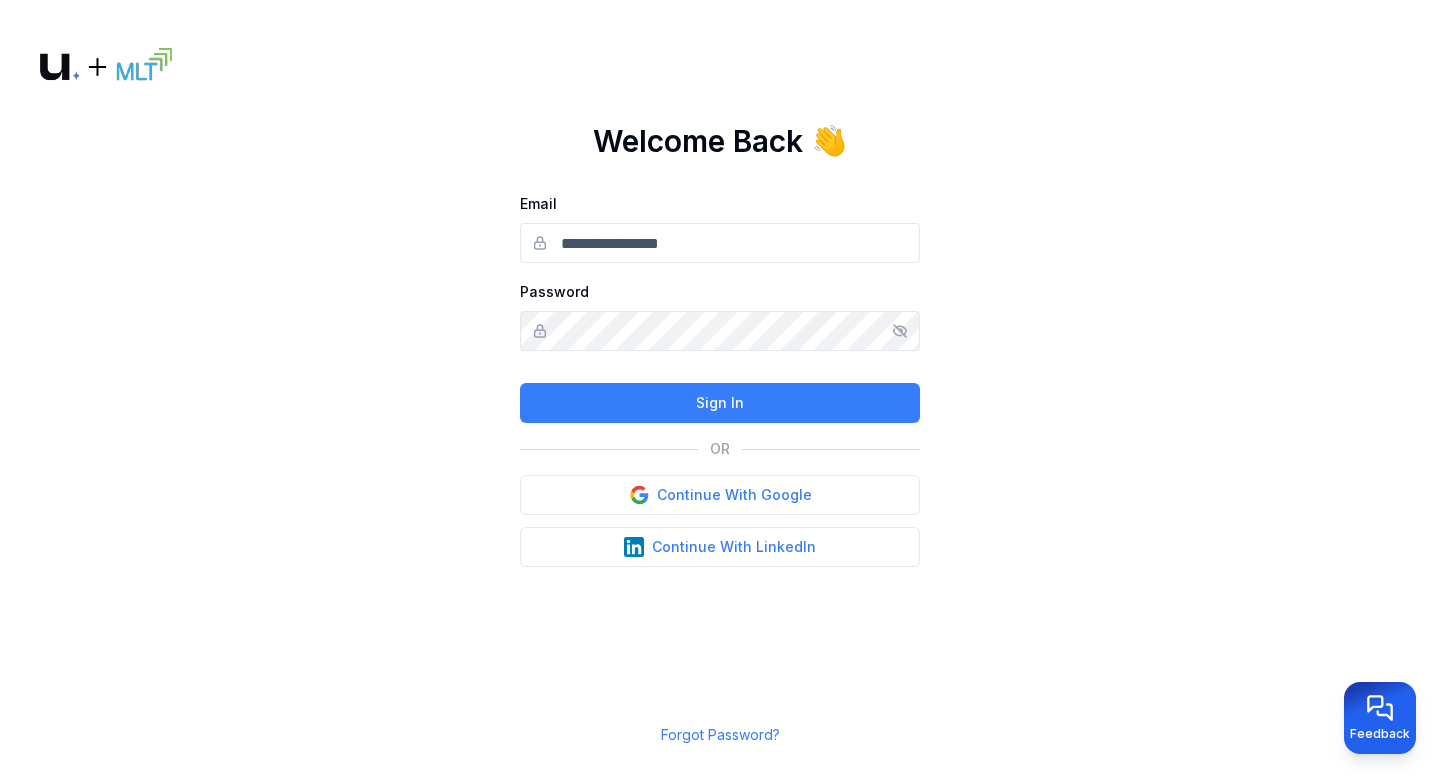 click on "Email" at bounding box center (720, 243) 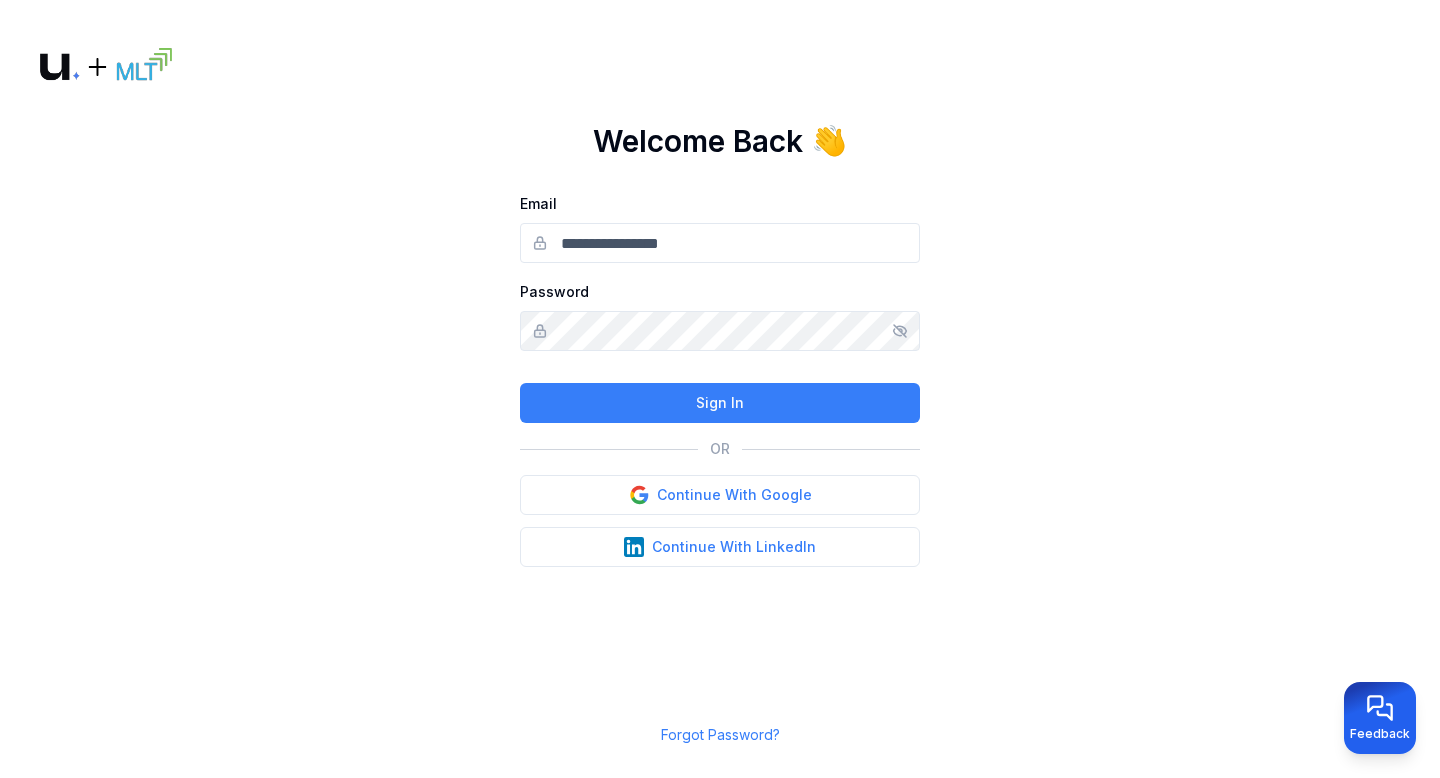 click on "Email" at bounding box center [720, 243] 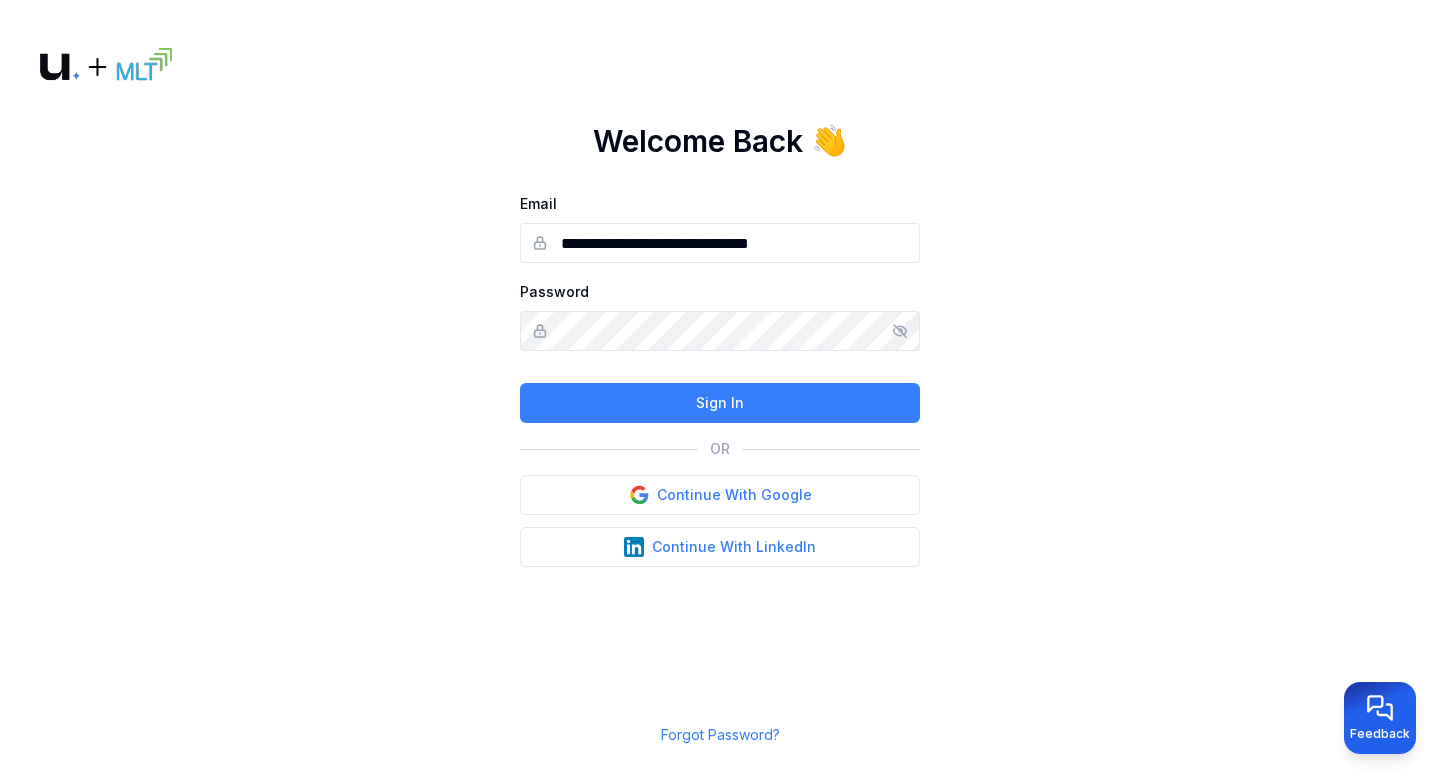 type on "**********" 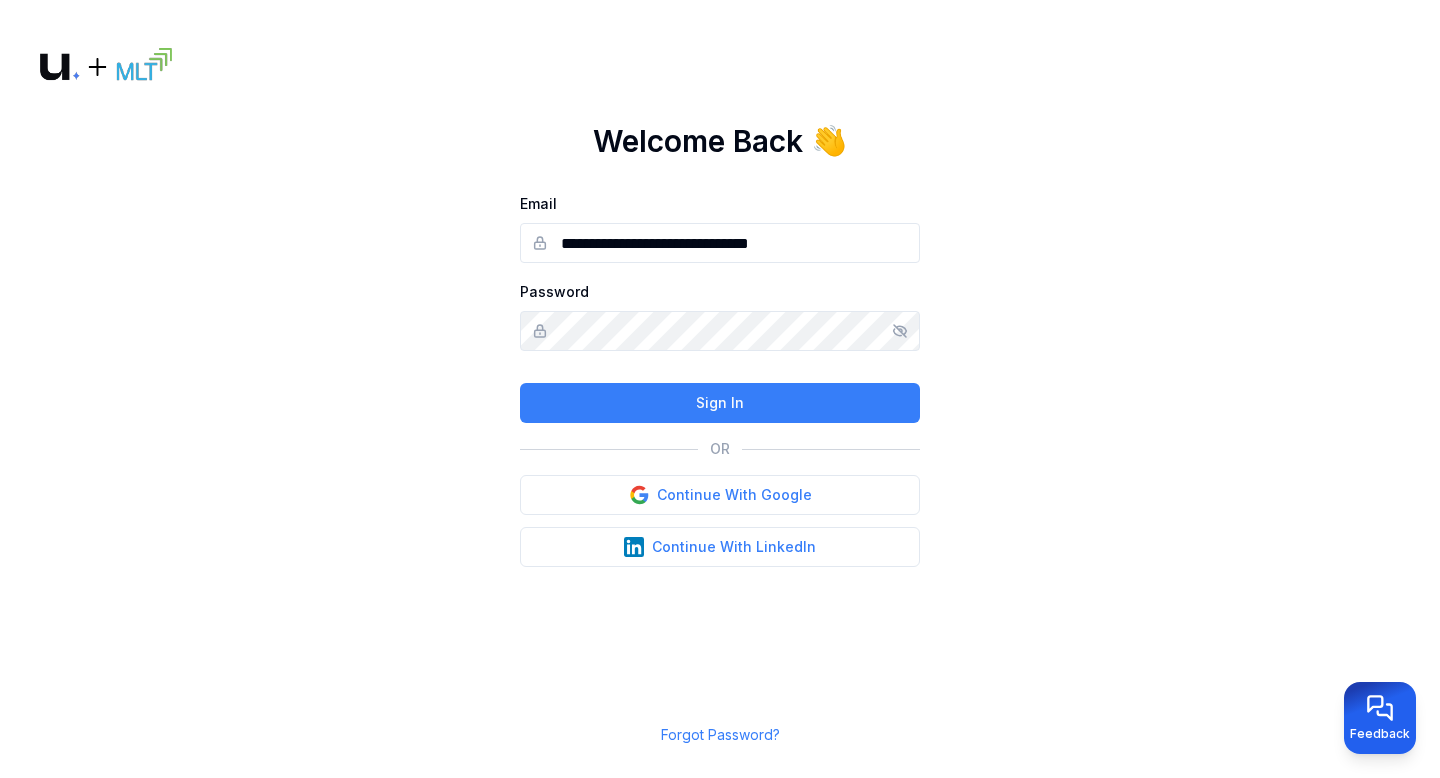 click on "**********" at bounding box center [720, 389] 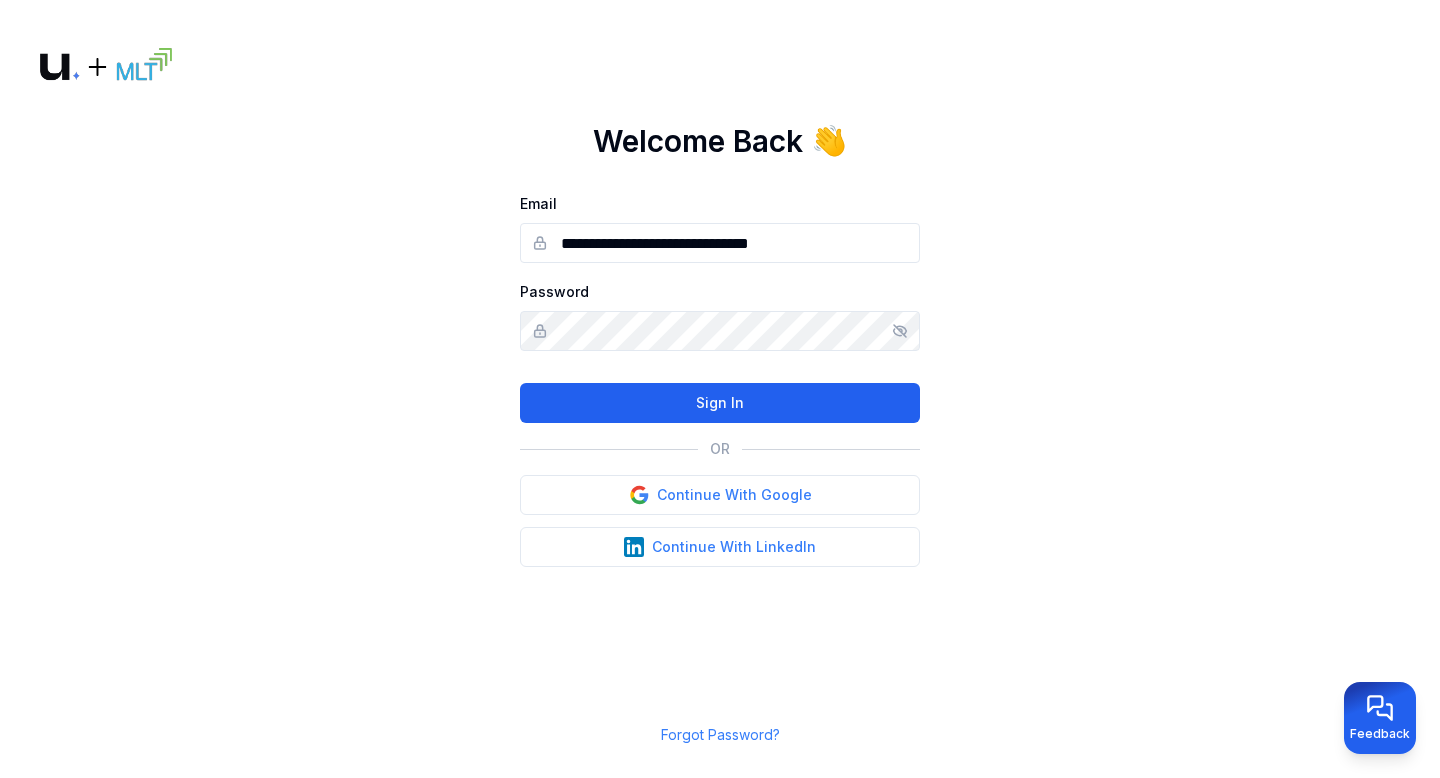 click on "Sign In" at bounding box center [720, 403] 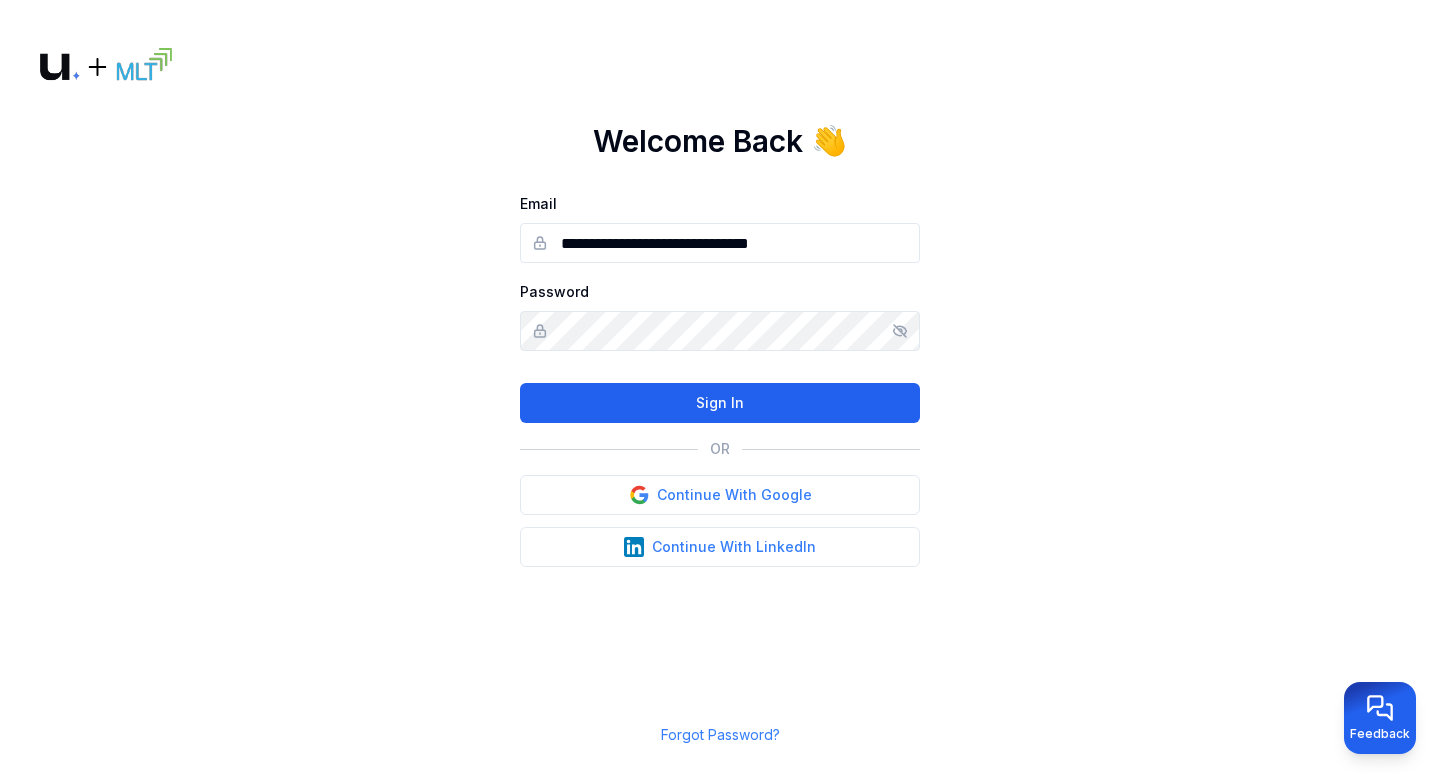 click on "Sign In" at bounding box center [720, 403] 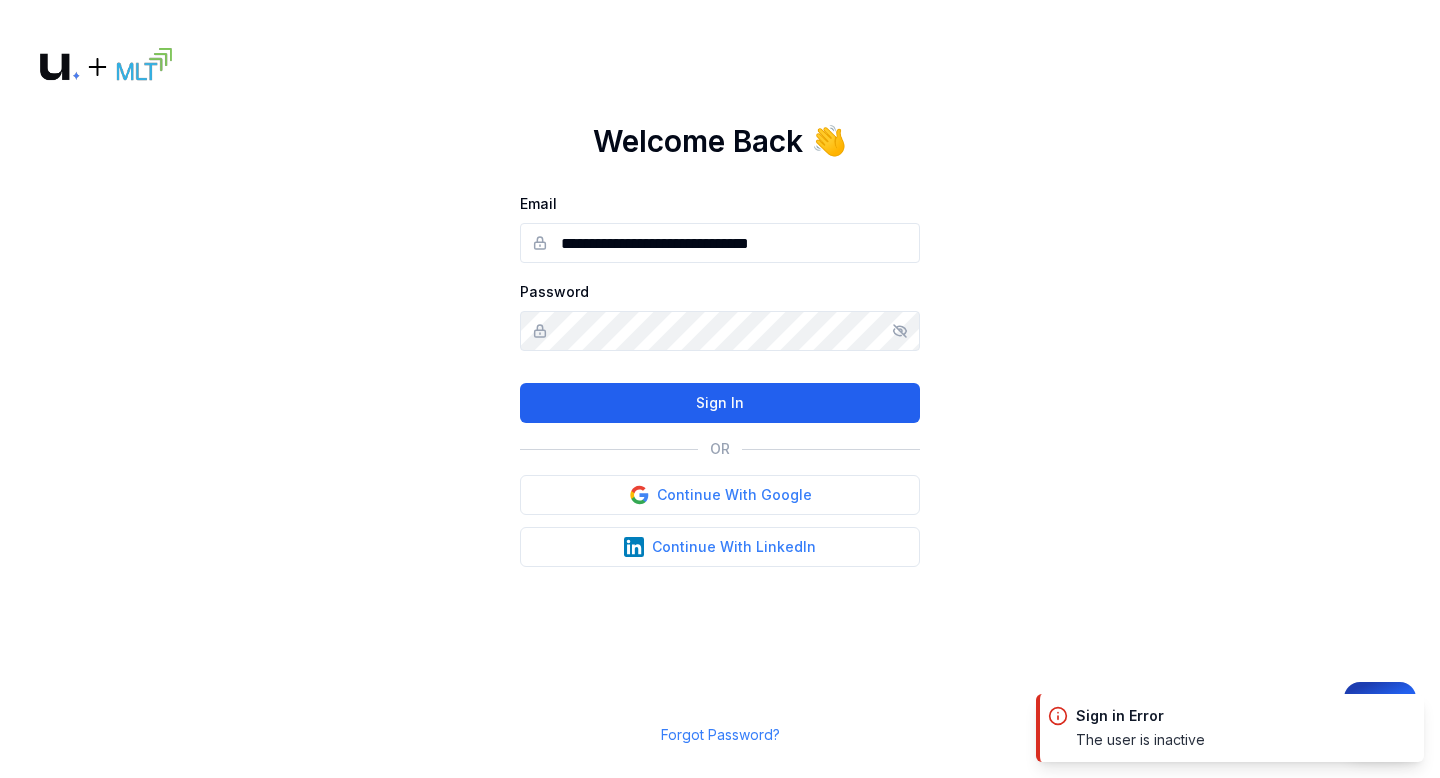 click on "Sign In" at bounding box center [720, 403] 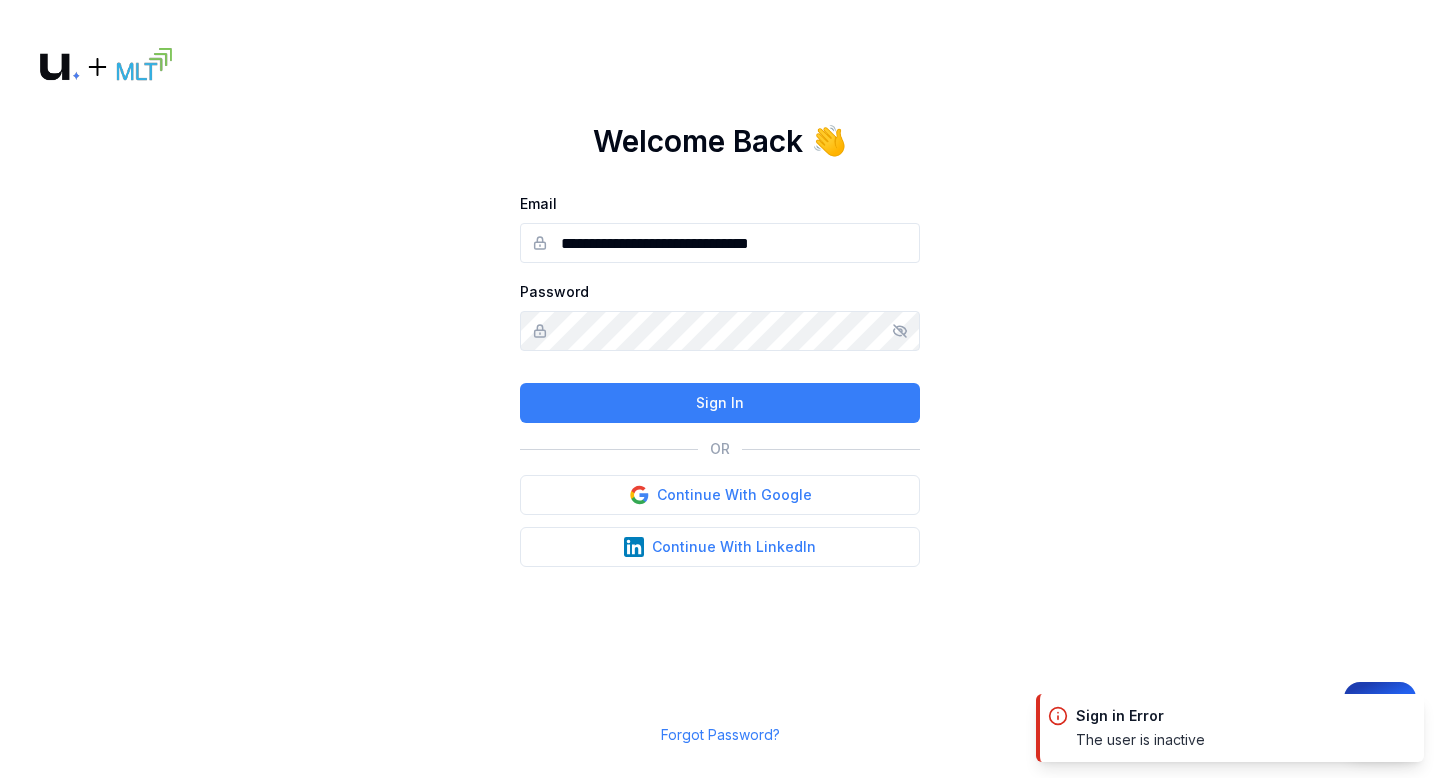click 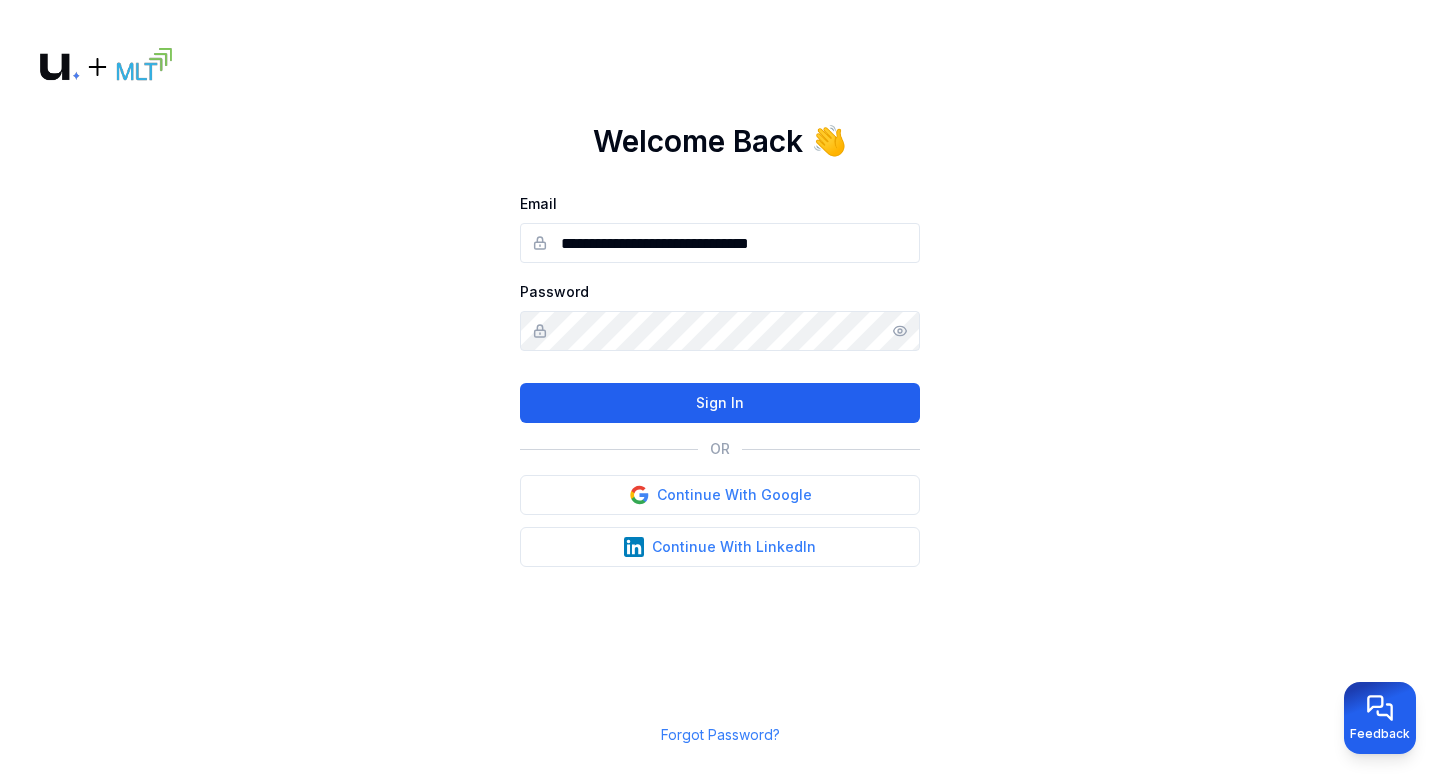 click on "Sign In" at bounding box center [720, 403] 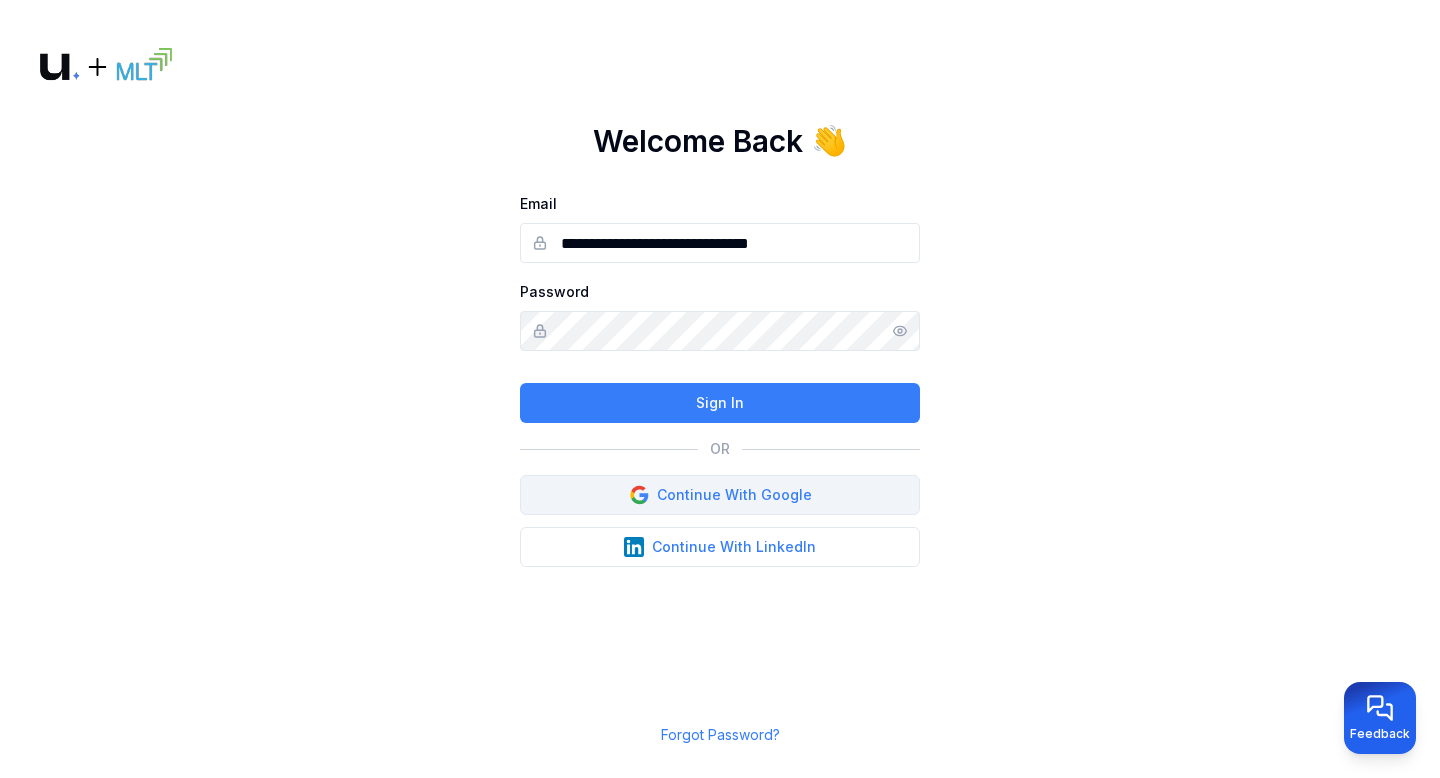 click on "Continue With Google" at bounding box center [720, 495] 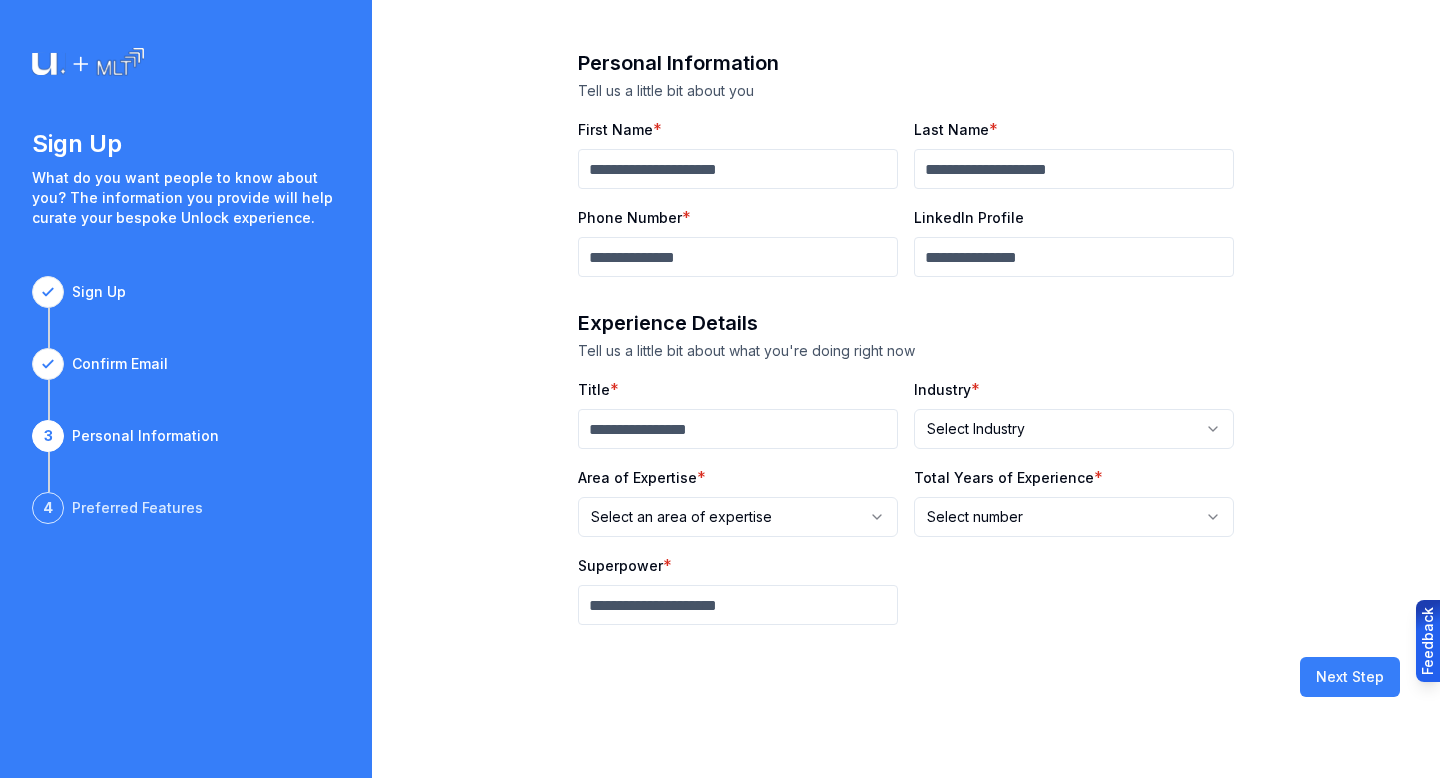 scroll, scrollTop: 0, scrollLeft: 0, axis: both 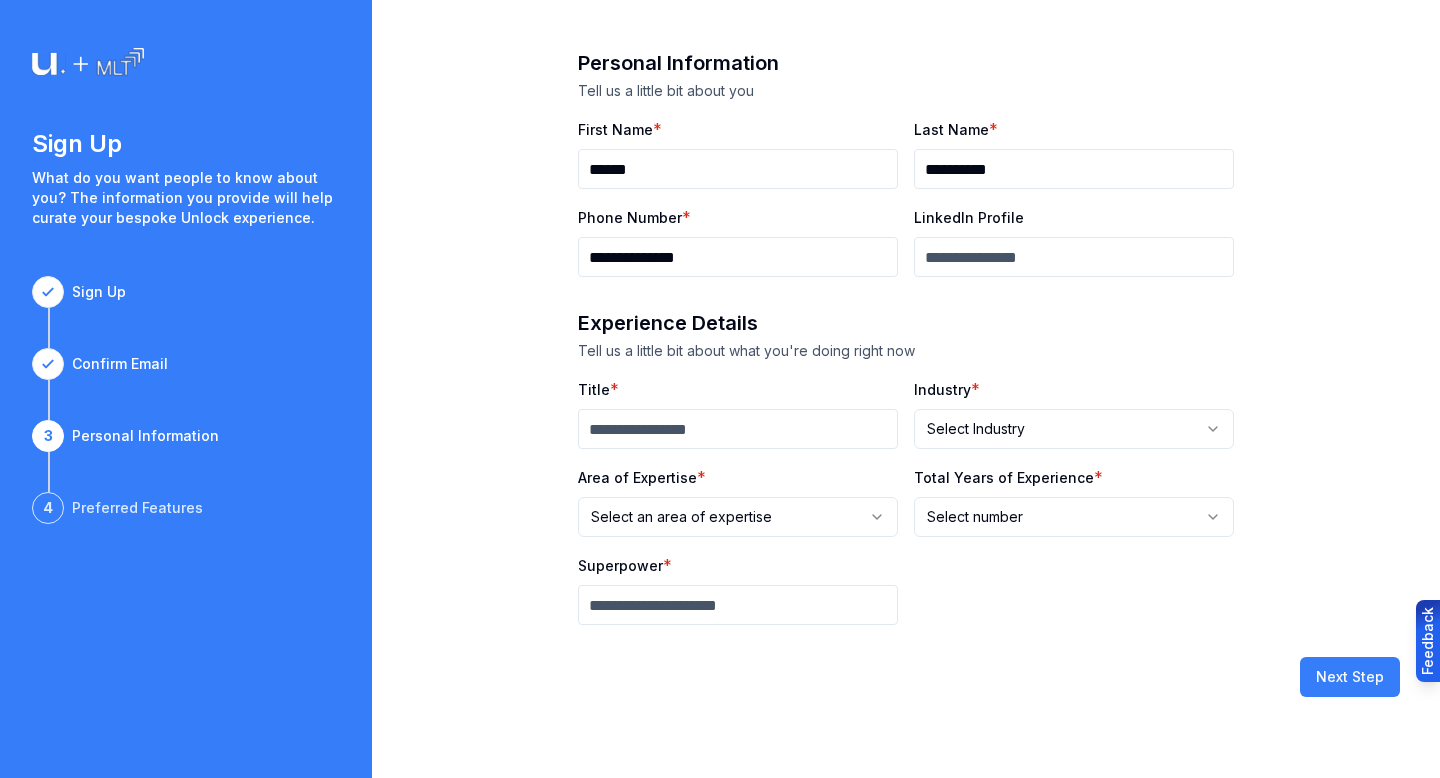 click on "**********" at bounding box center [738, 257] 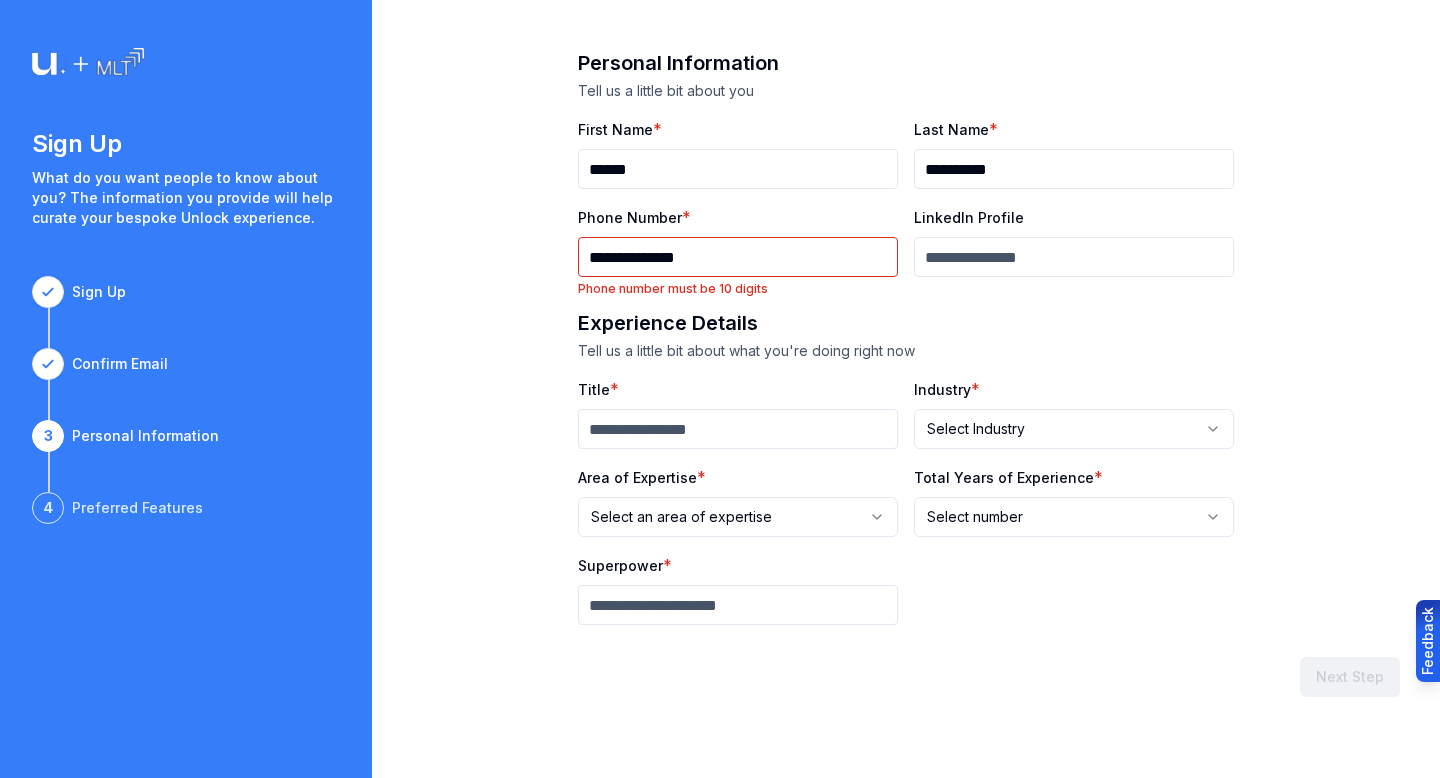 type on "**********" 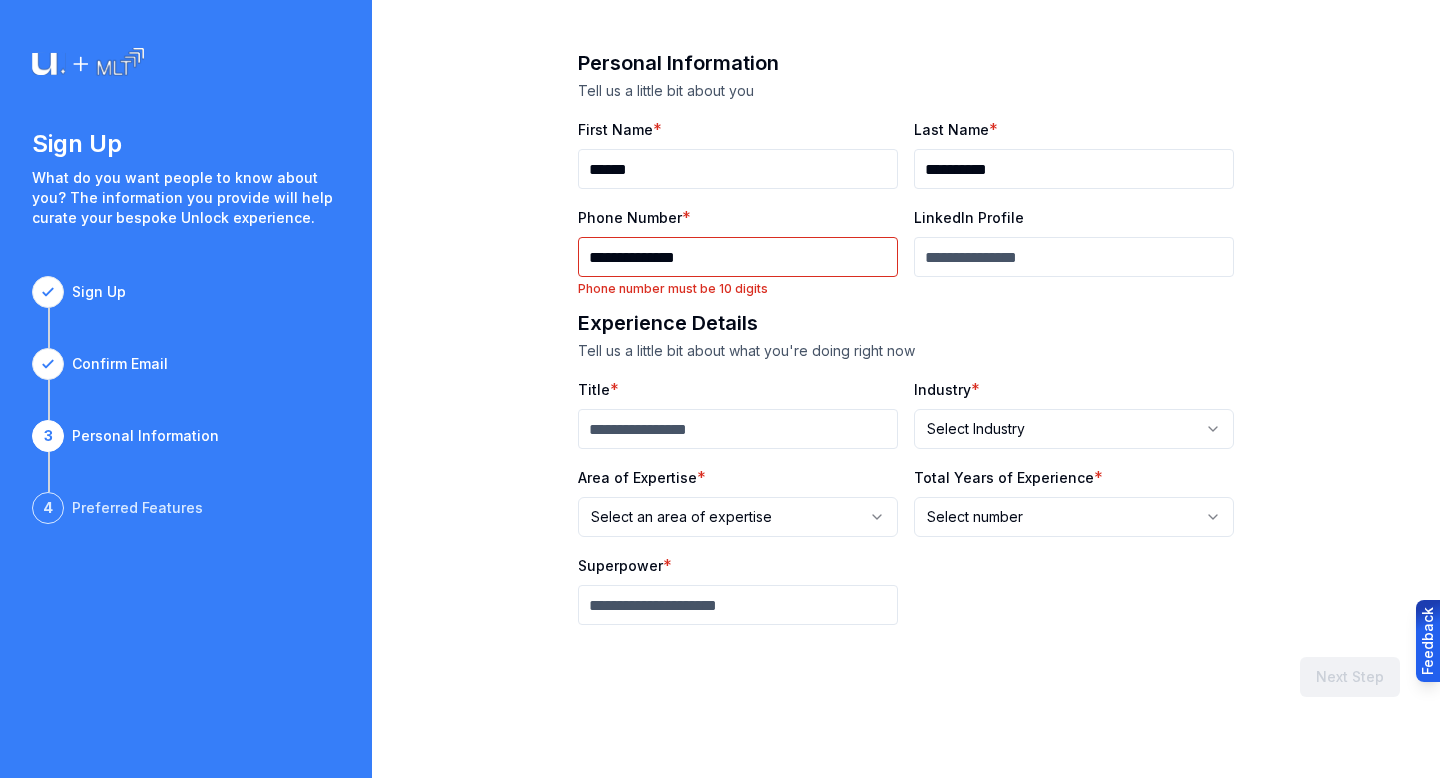 type on "*******" 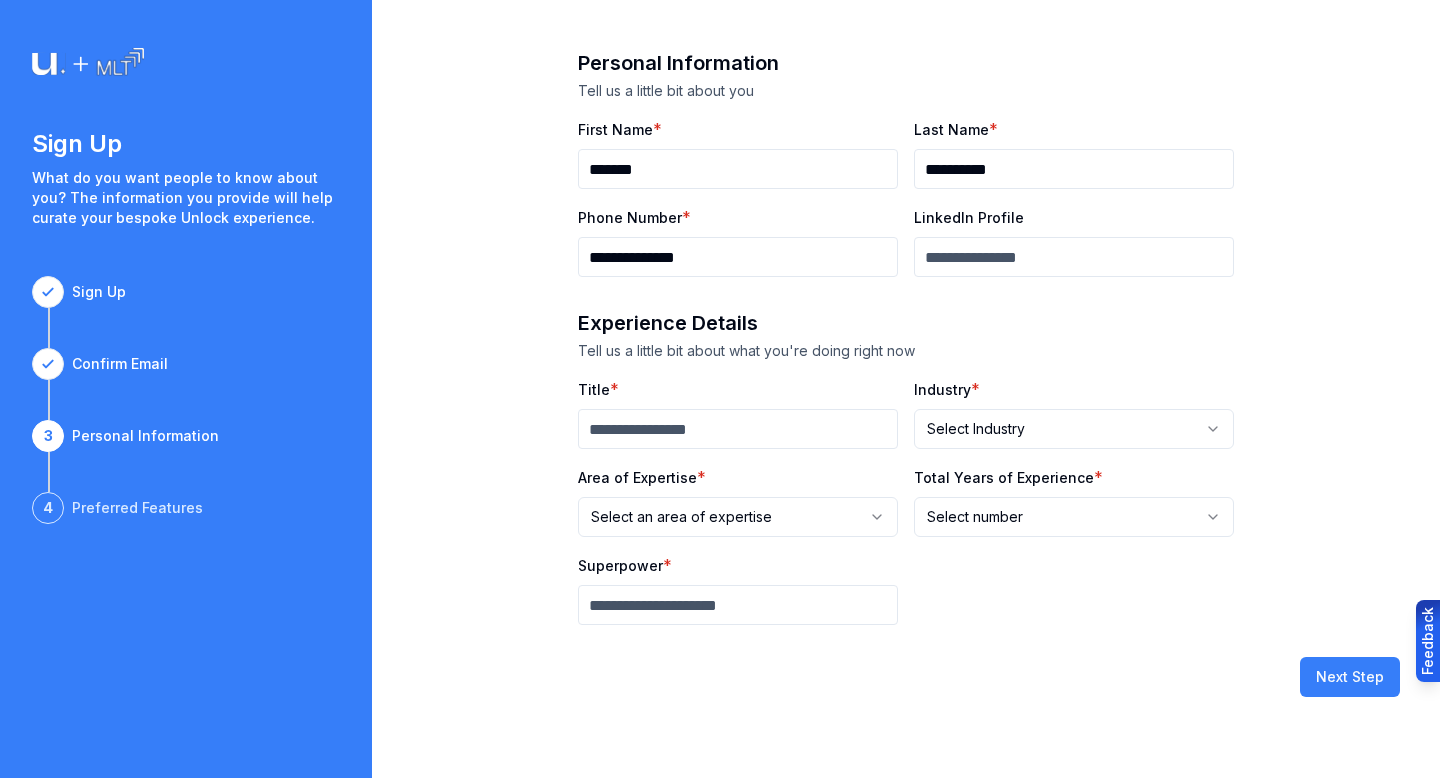 type on "**********" 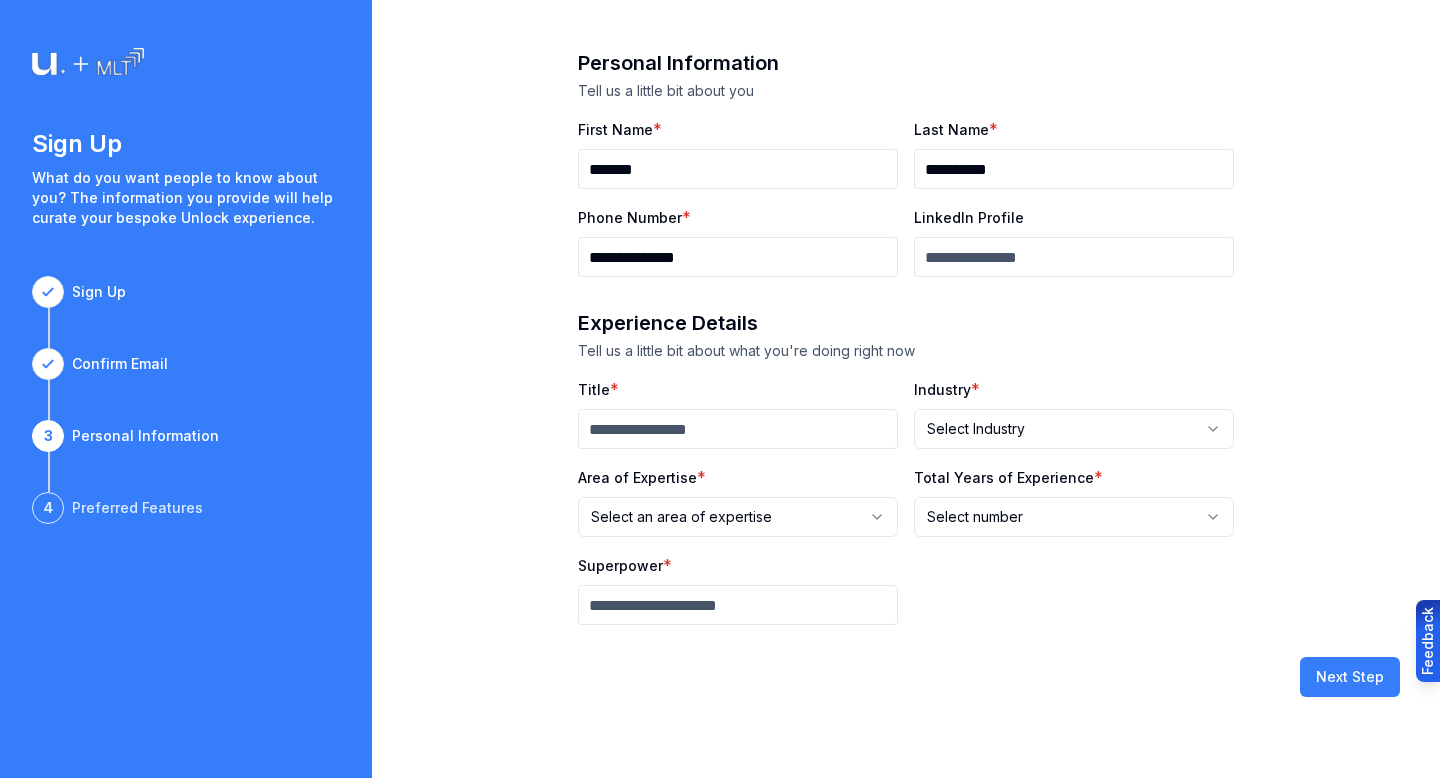 type on "*******" 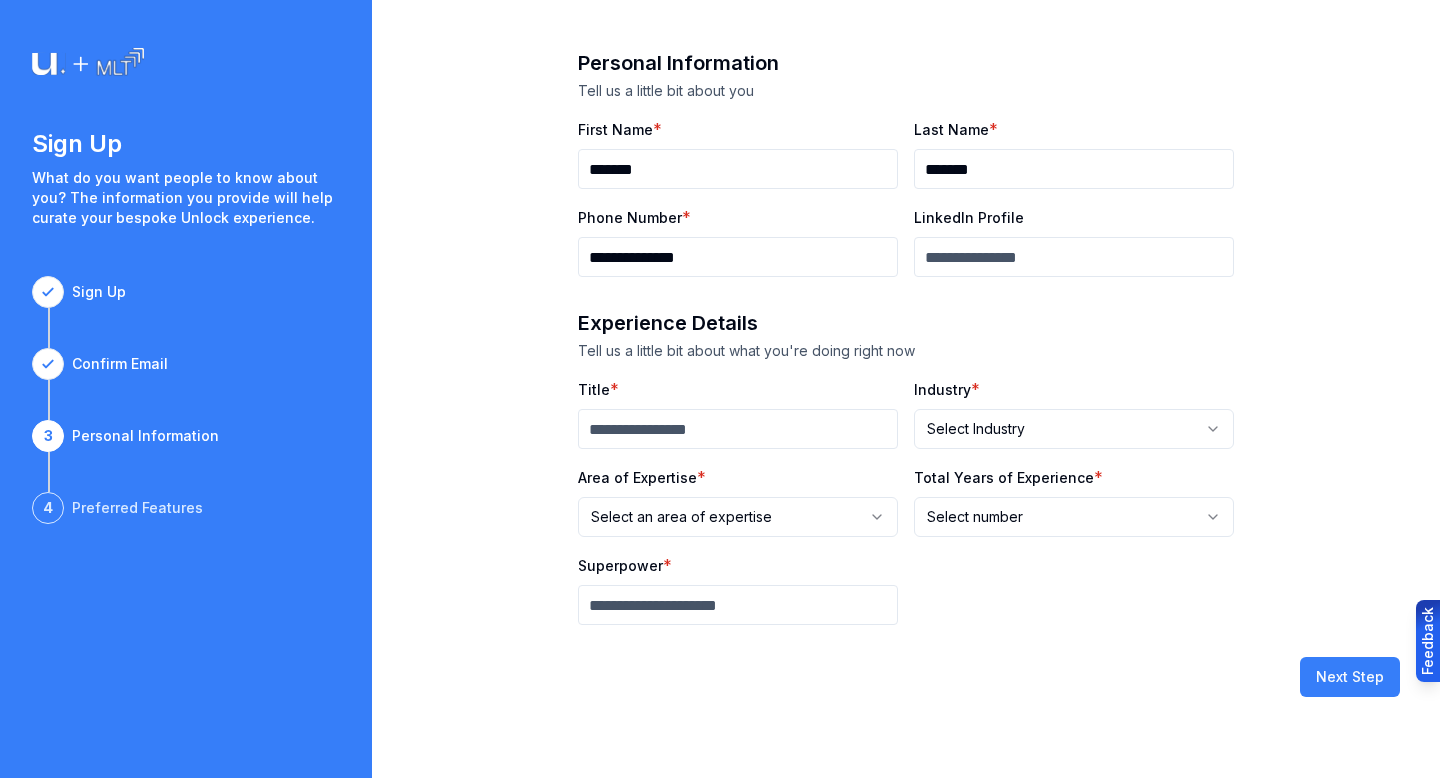 type on "**********" 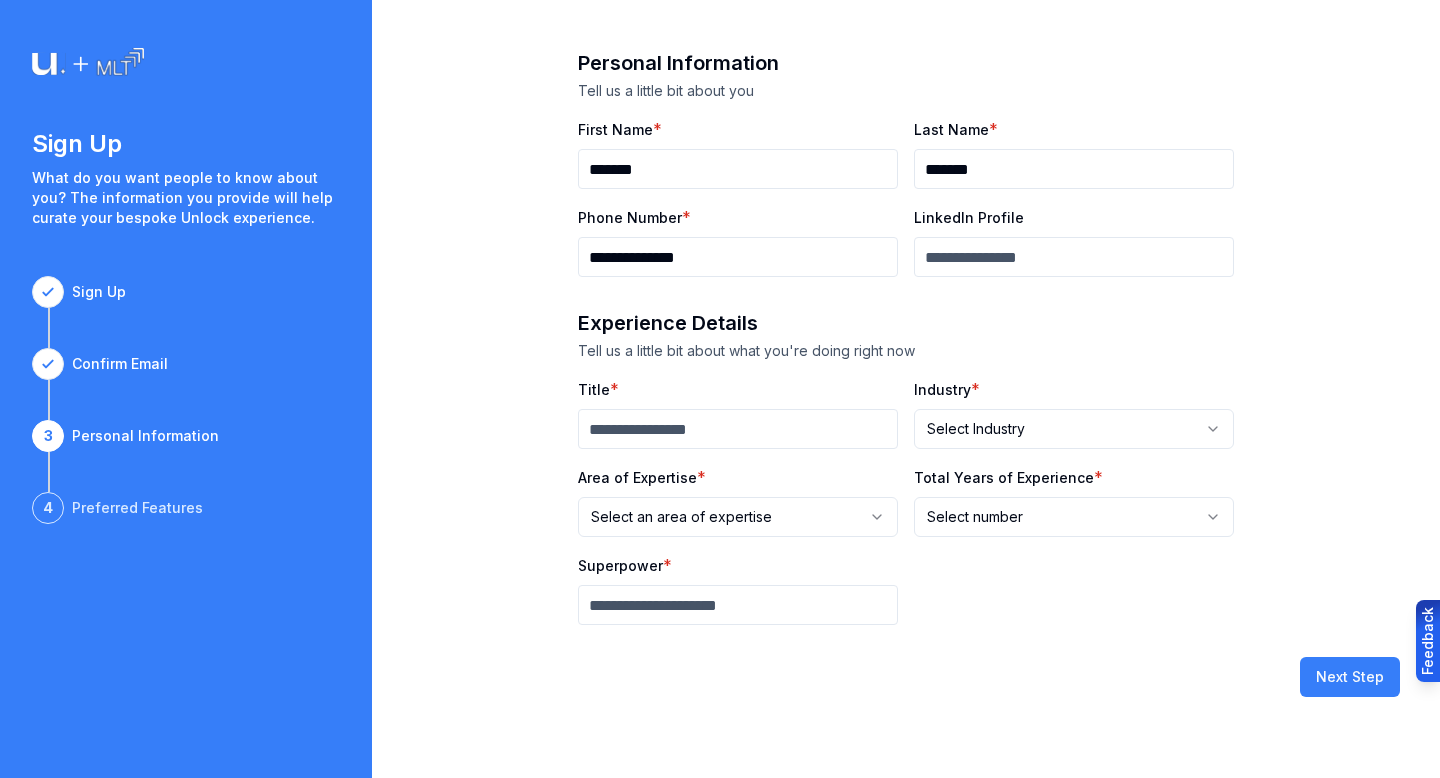 click on "*******" at bounding box center [738, 169] 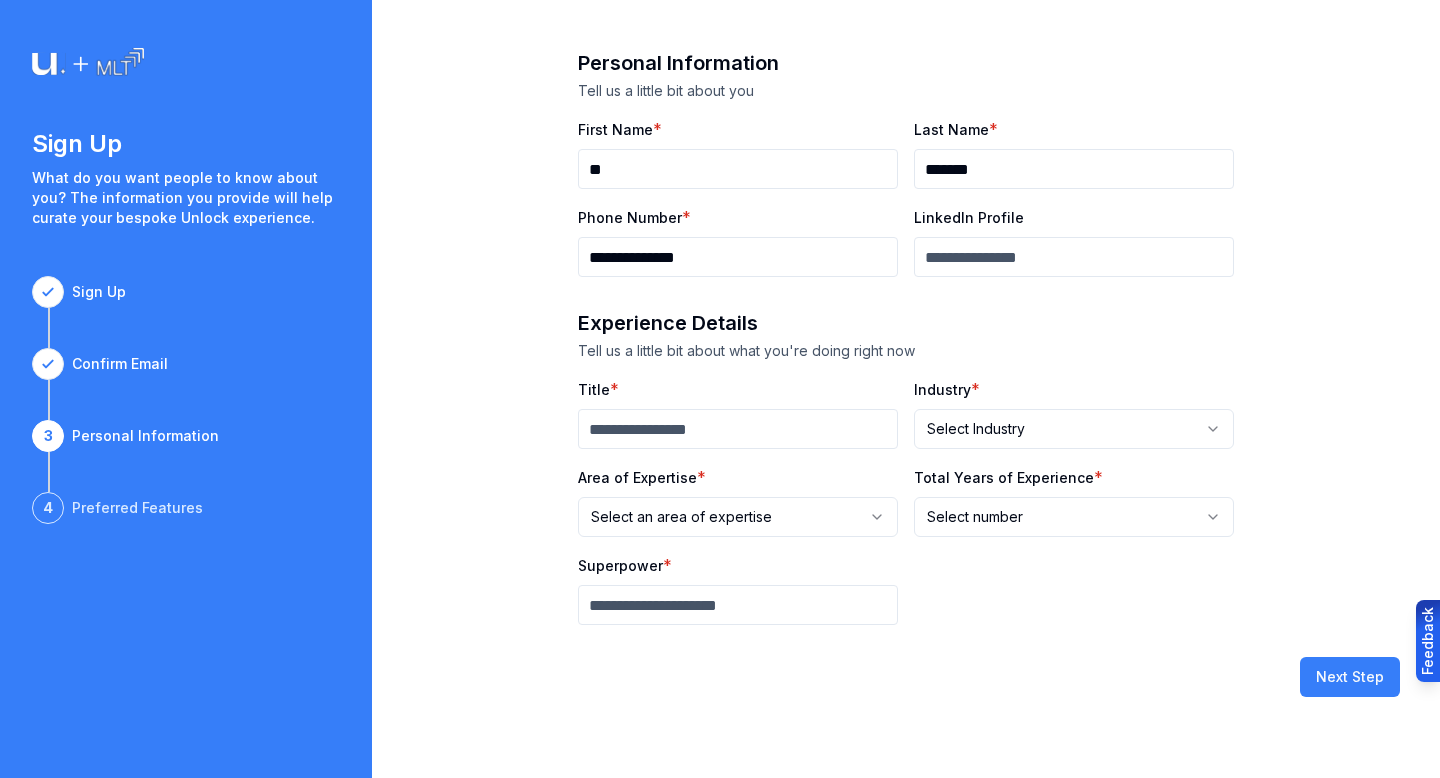 type on "******" 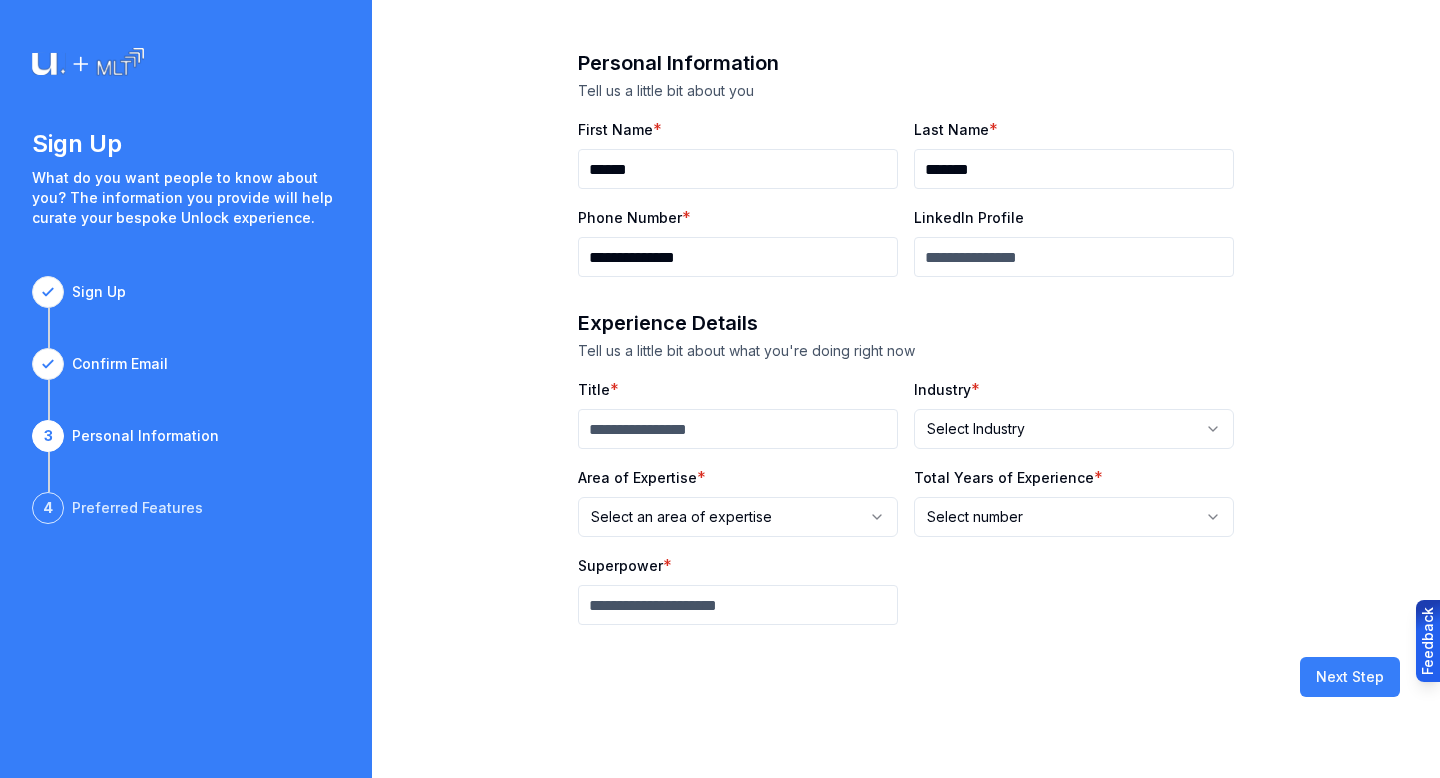 click on "*******" at bounding box center (1074, 169) 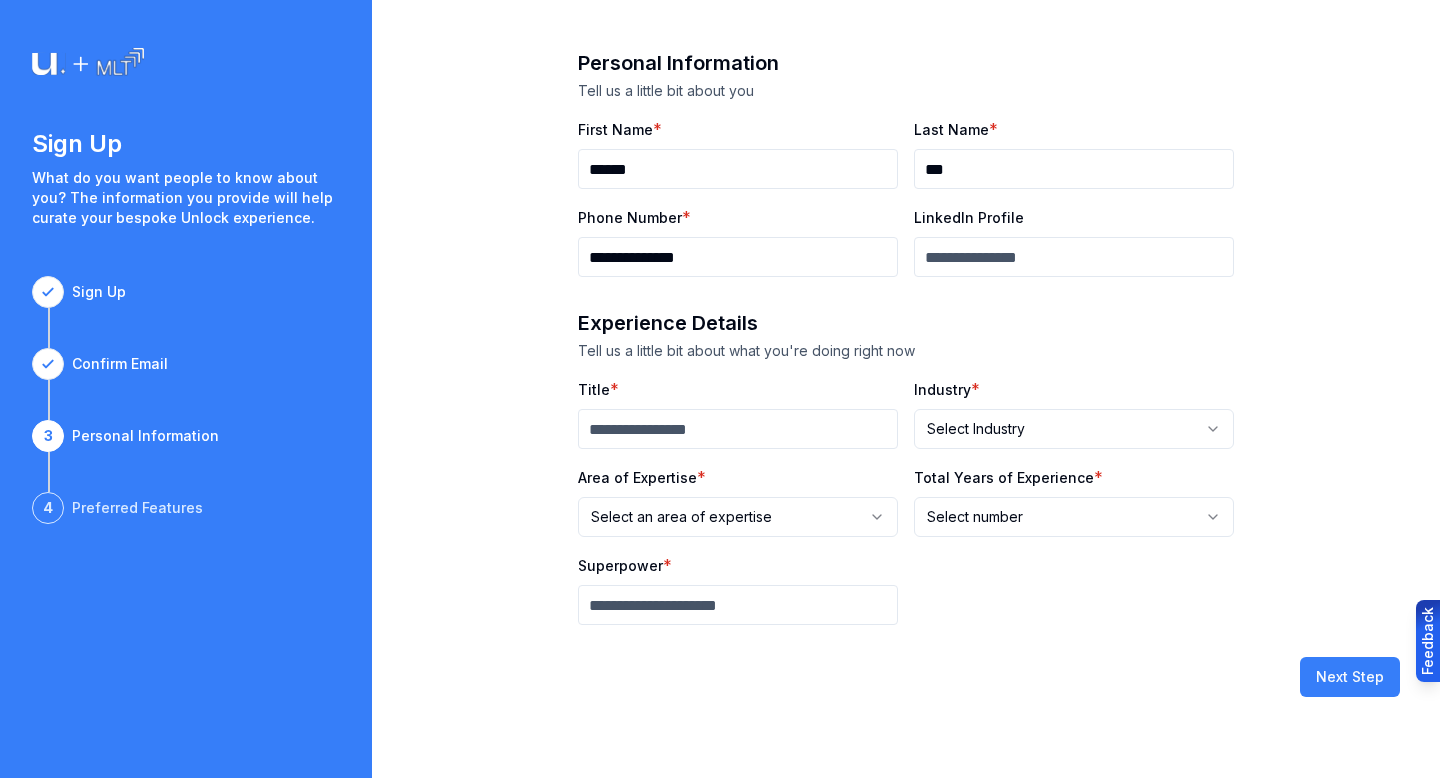 type on "**********" 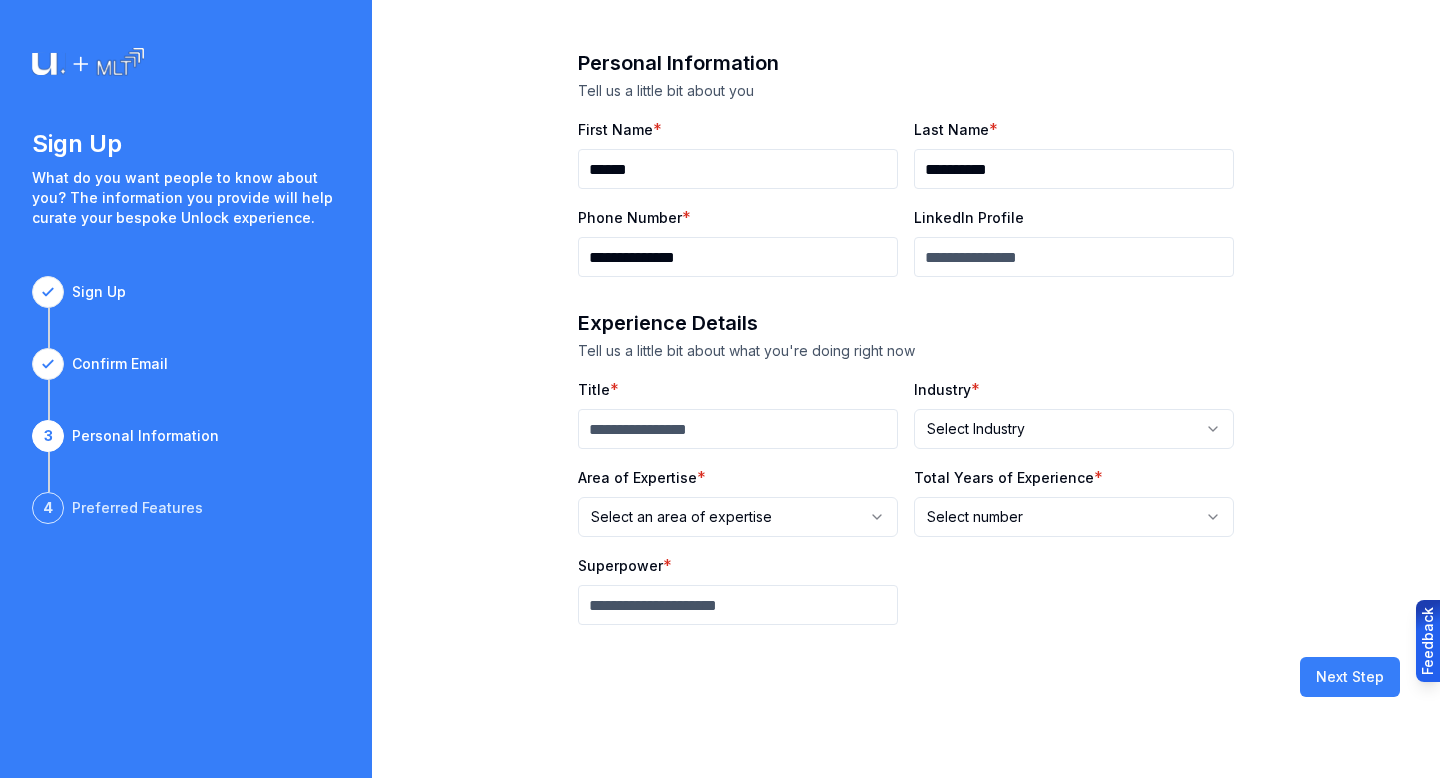 click on "**********" at bounding box center (906, 337) 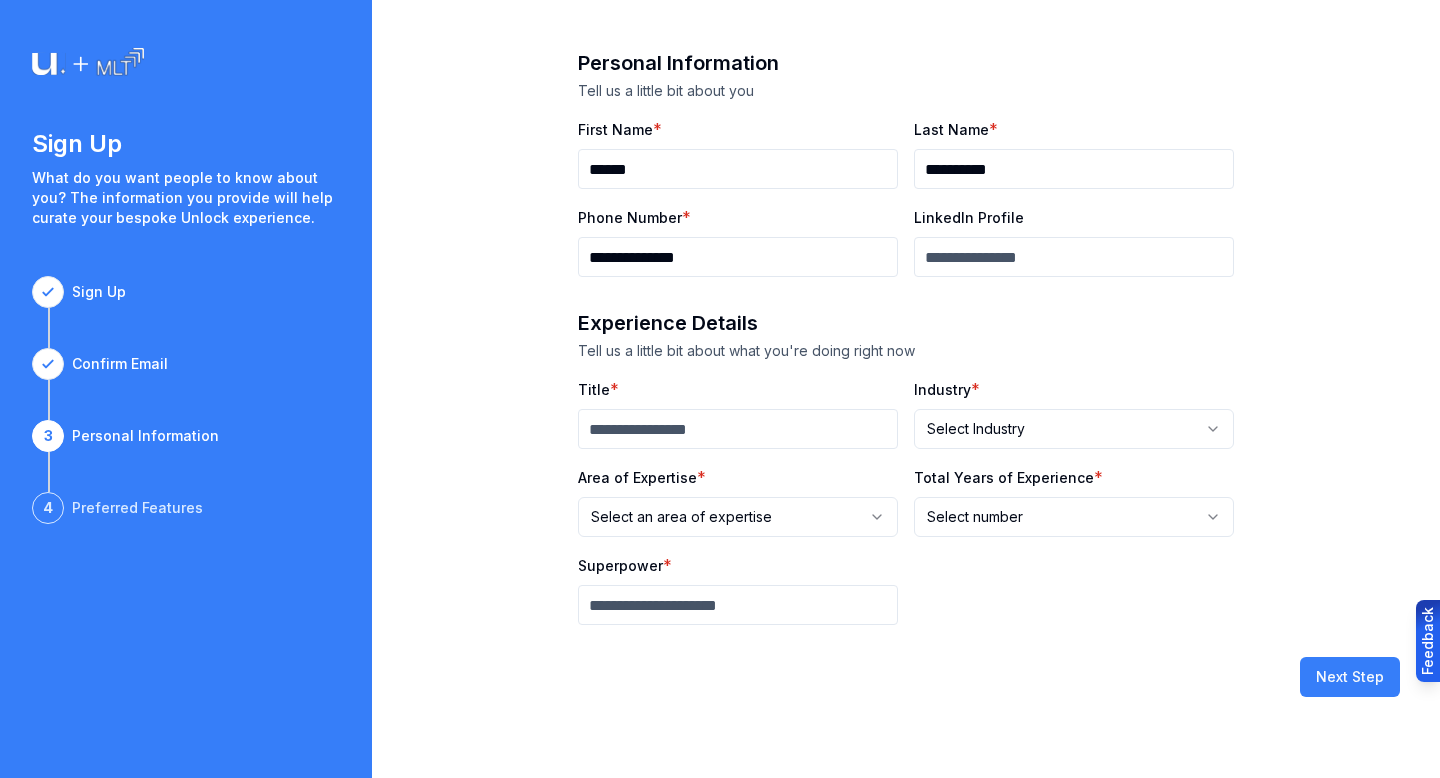 click on "Title" at bounding box center (738, 429) 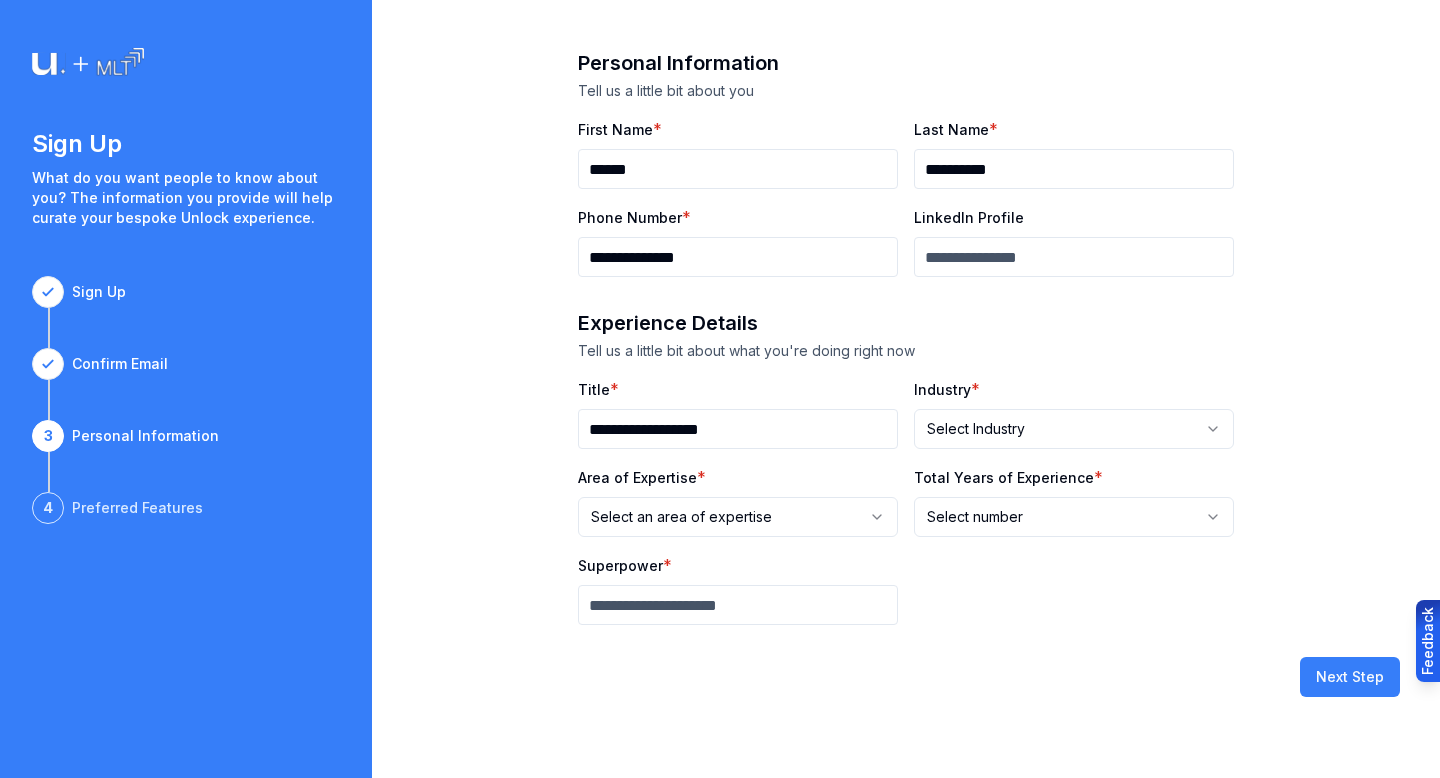 type on "**********" 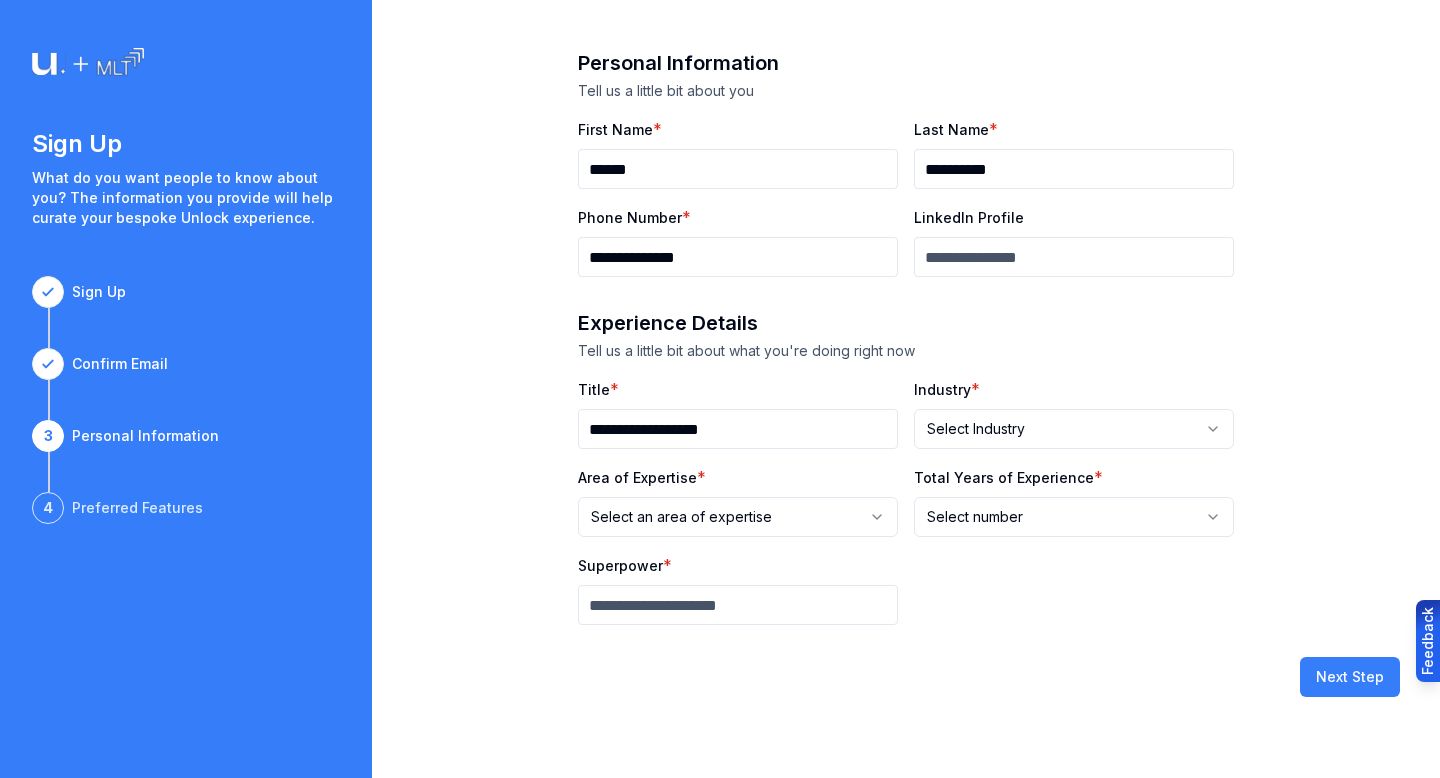 click on "**********" at bounding box center [720, 389] 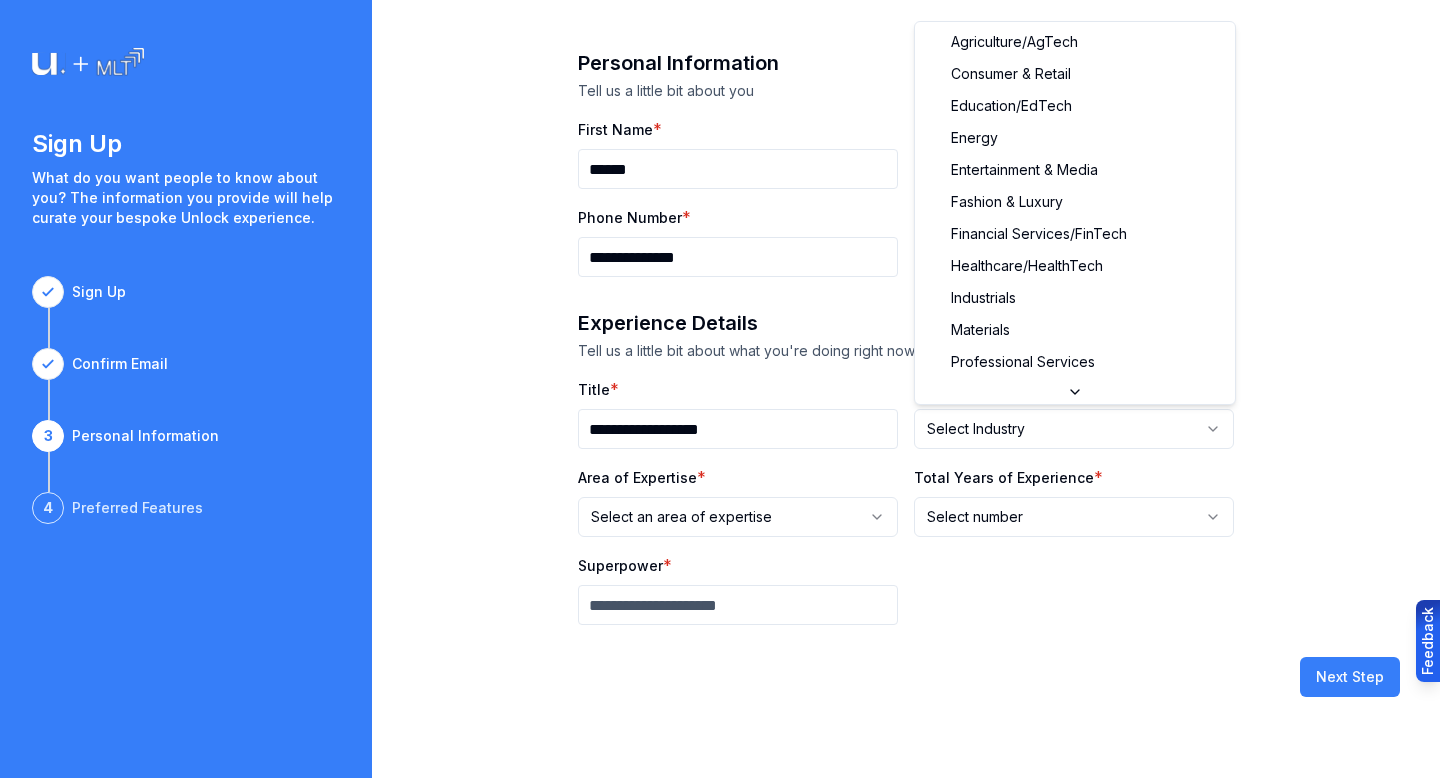 scroll, scrollTop: 96, scrollLeft: 0, axis: vertical 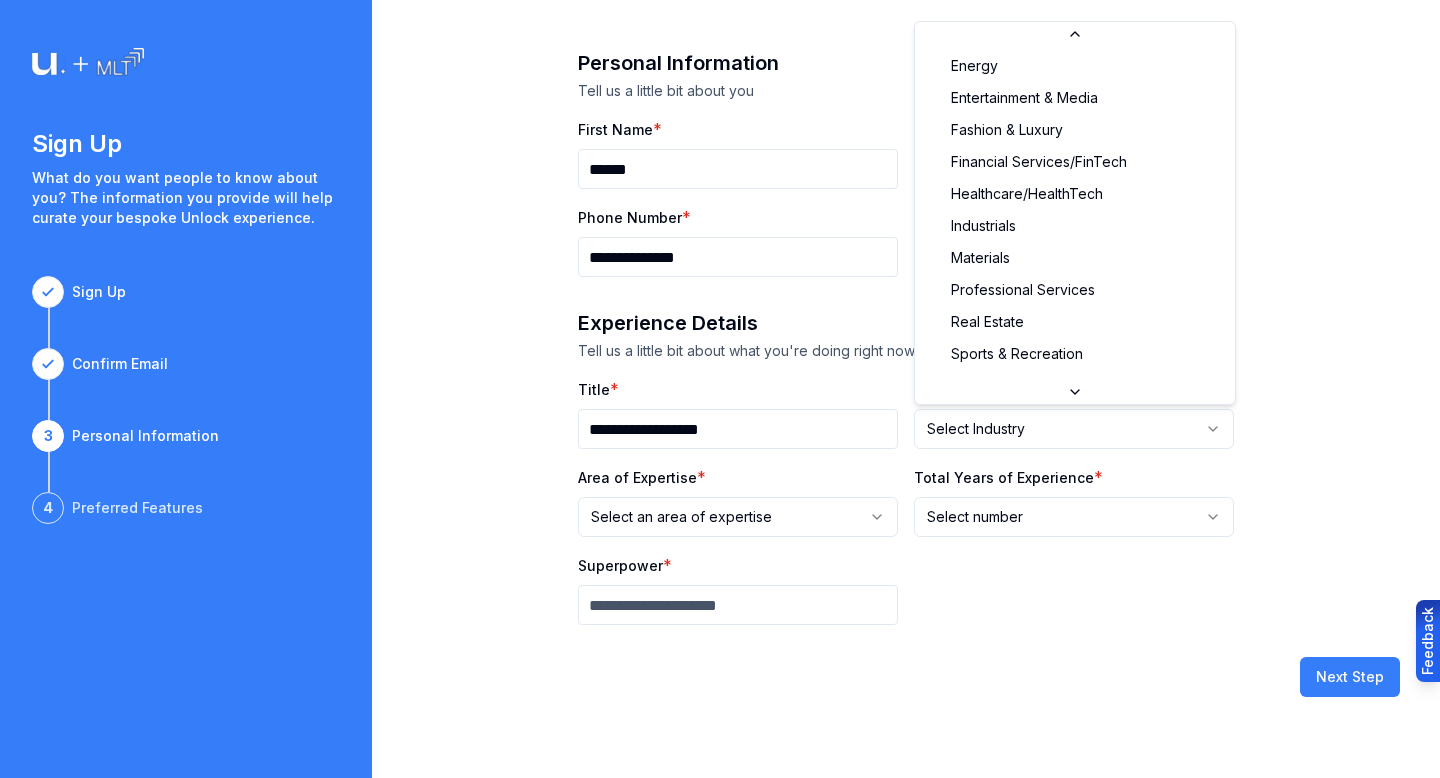 select on "**********" 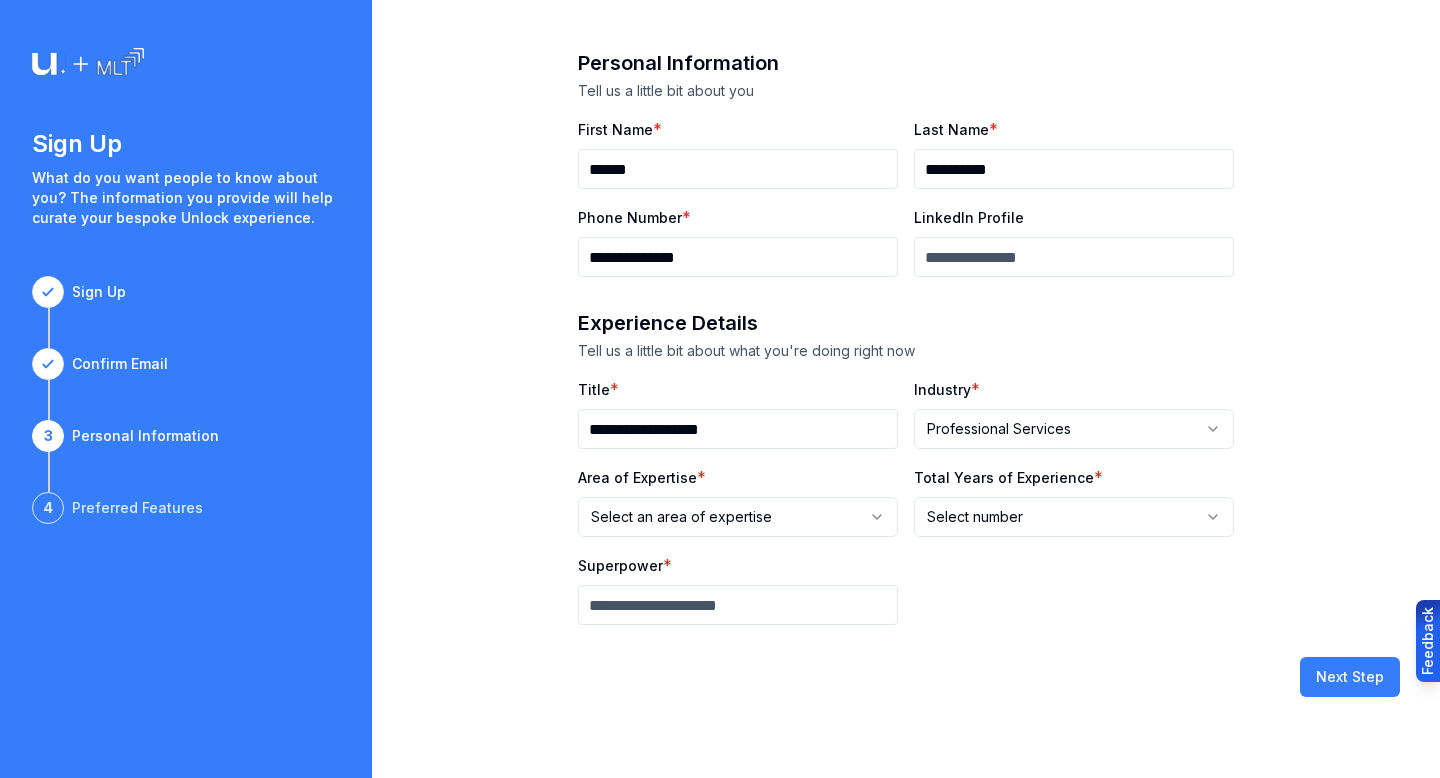 click on "**********" at bounding box center [720, 389] 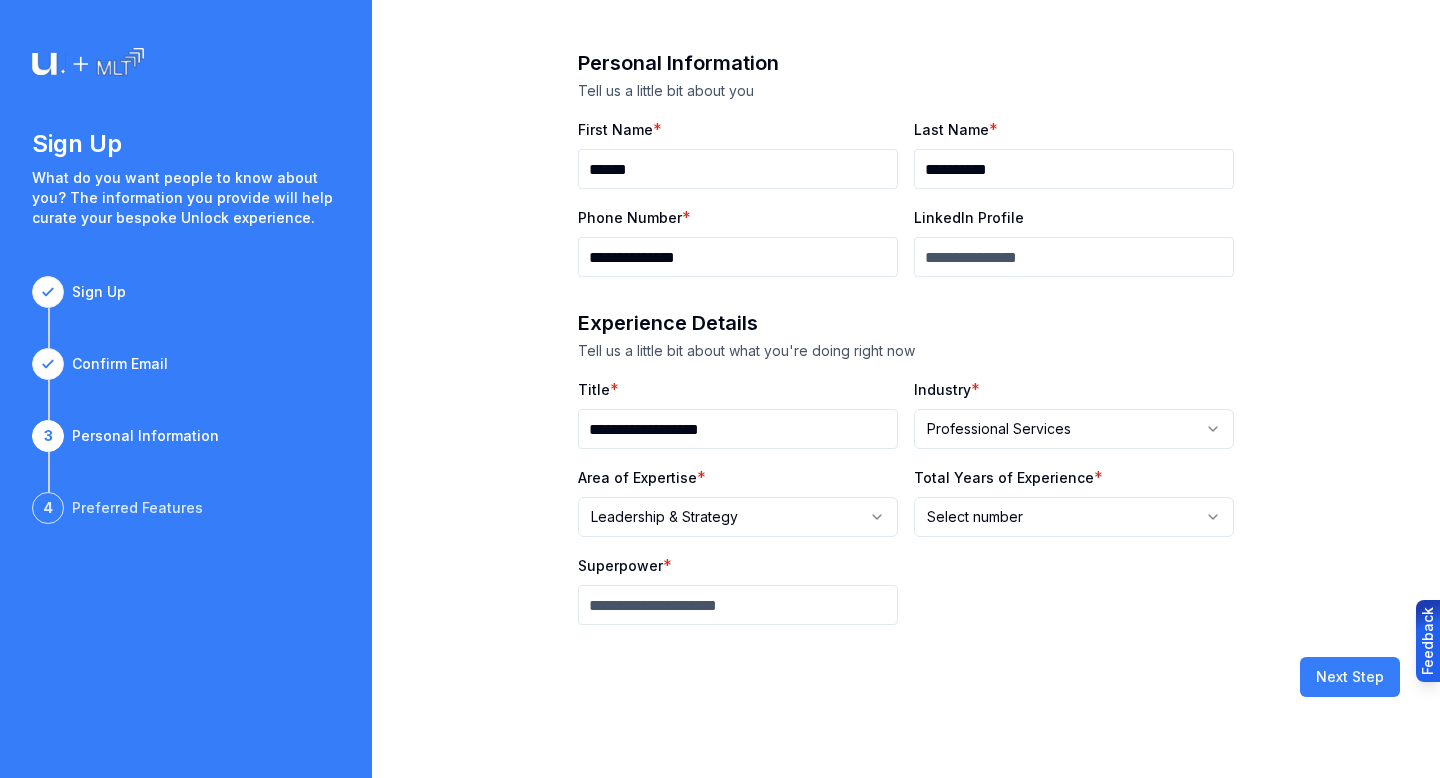 click on "**********" at bounding box center [720, 389] 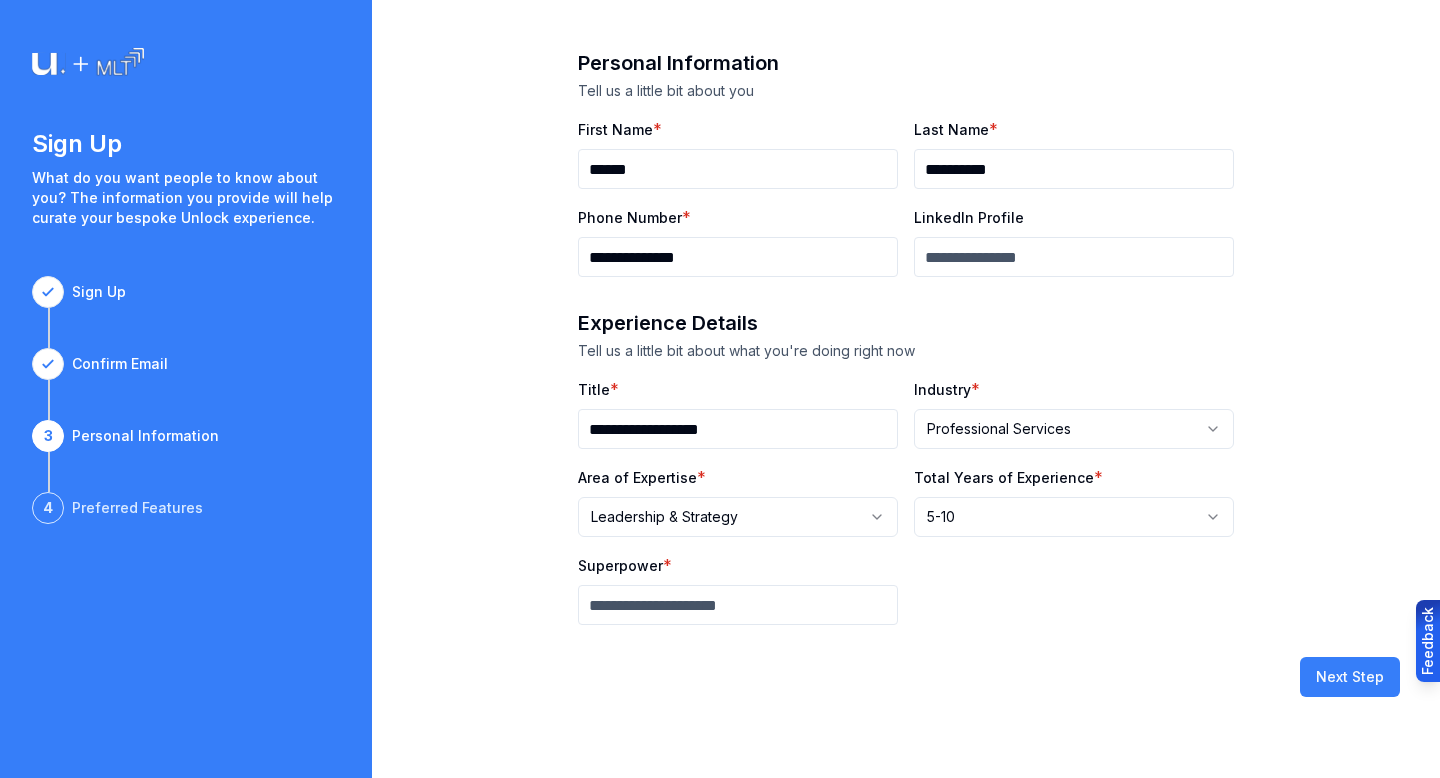 click on "**********" at bounding box center (720, 389) 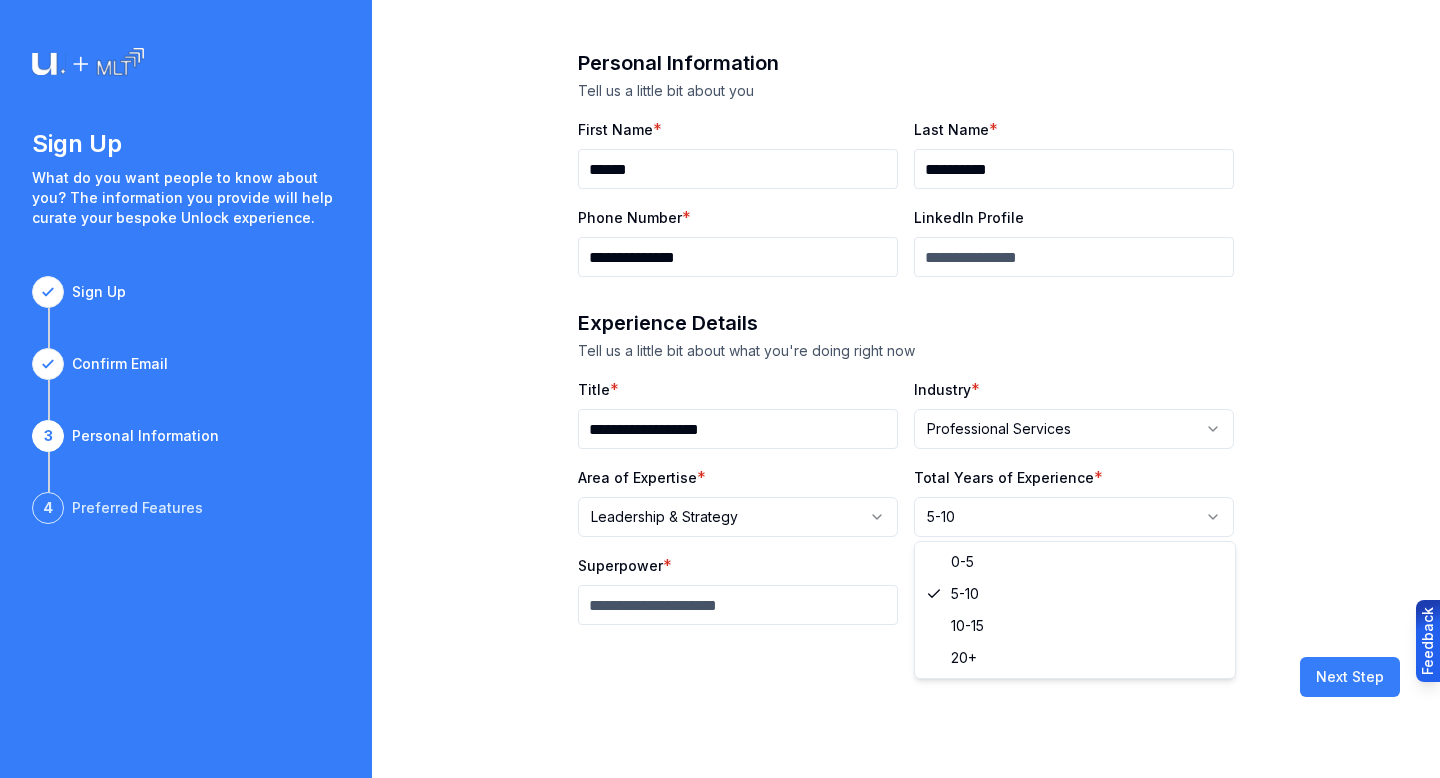select on "*****" 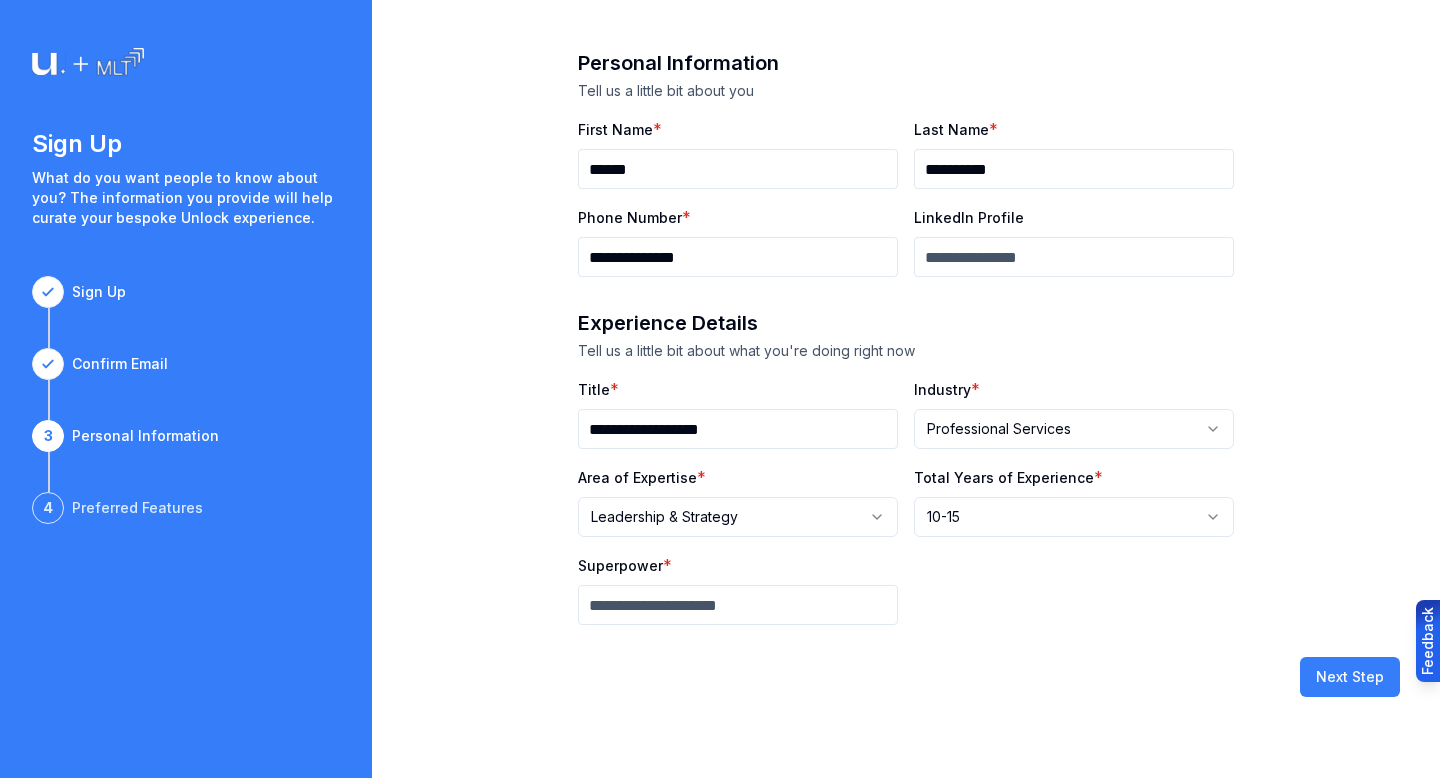 click on "Superpower" at bounding box center [738, 605] 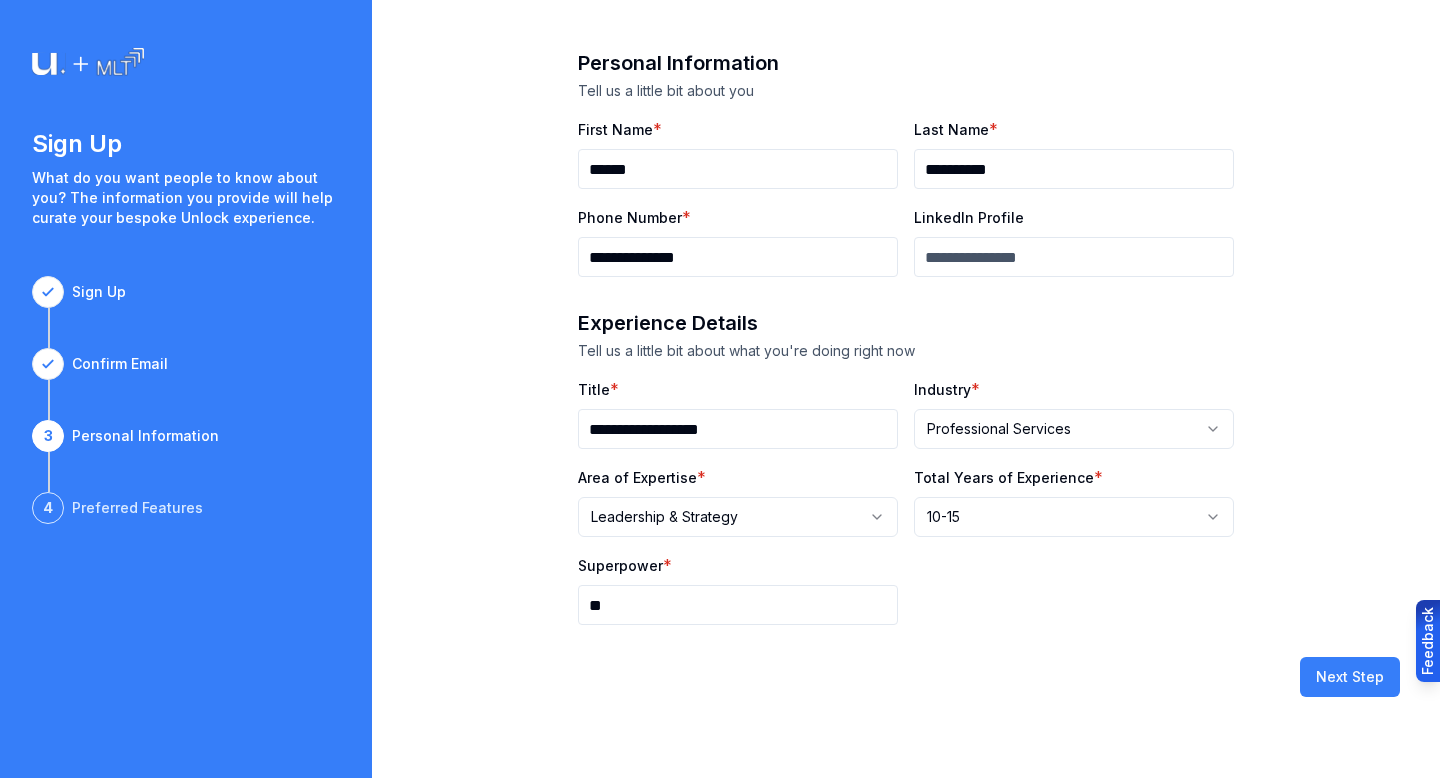 type on "*" 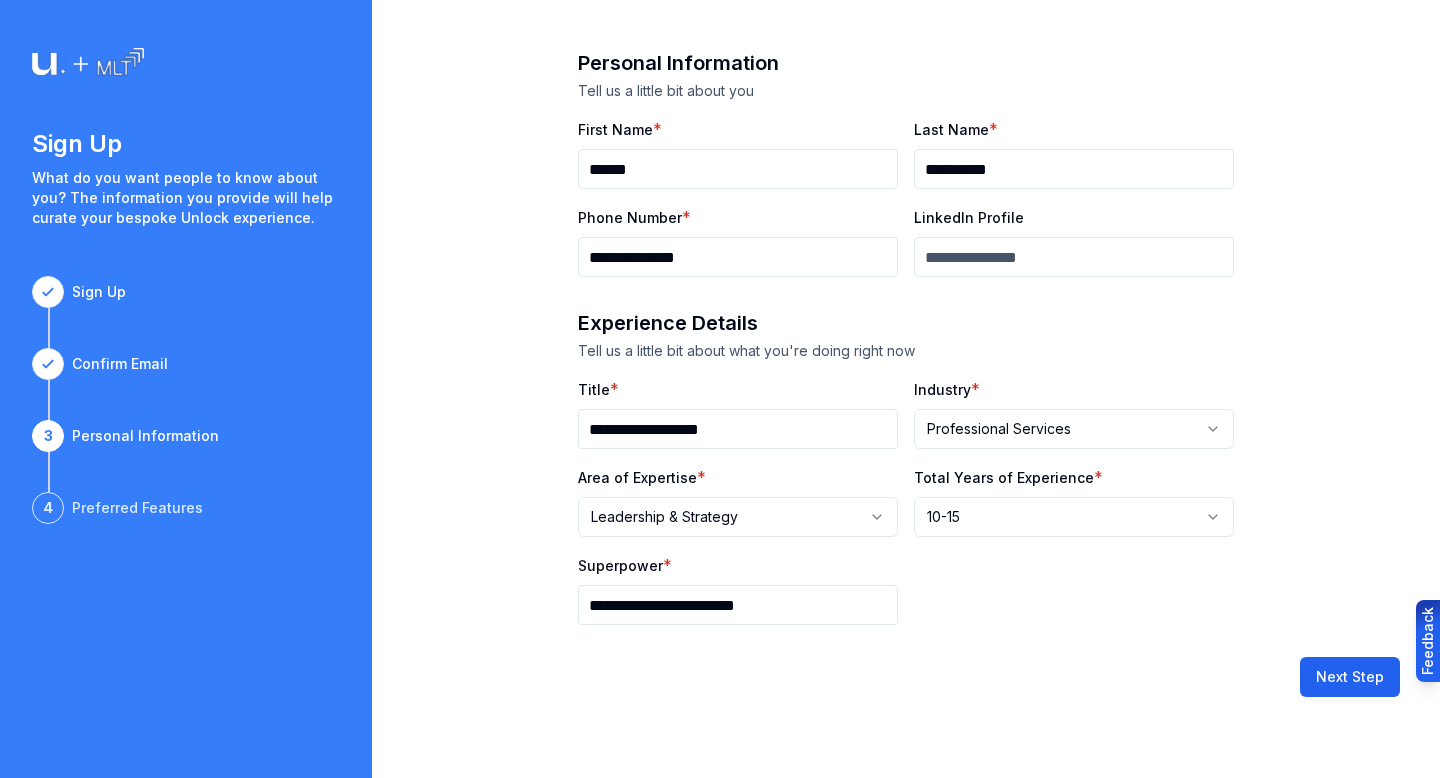 type on "**********" 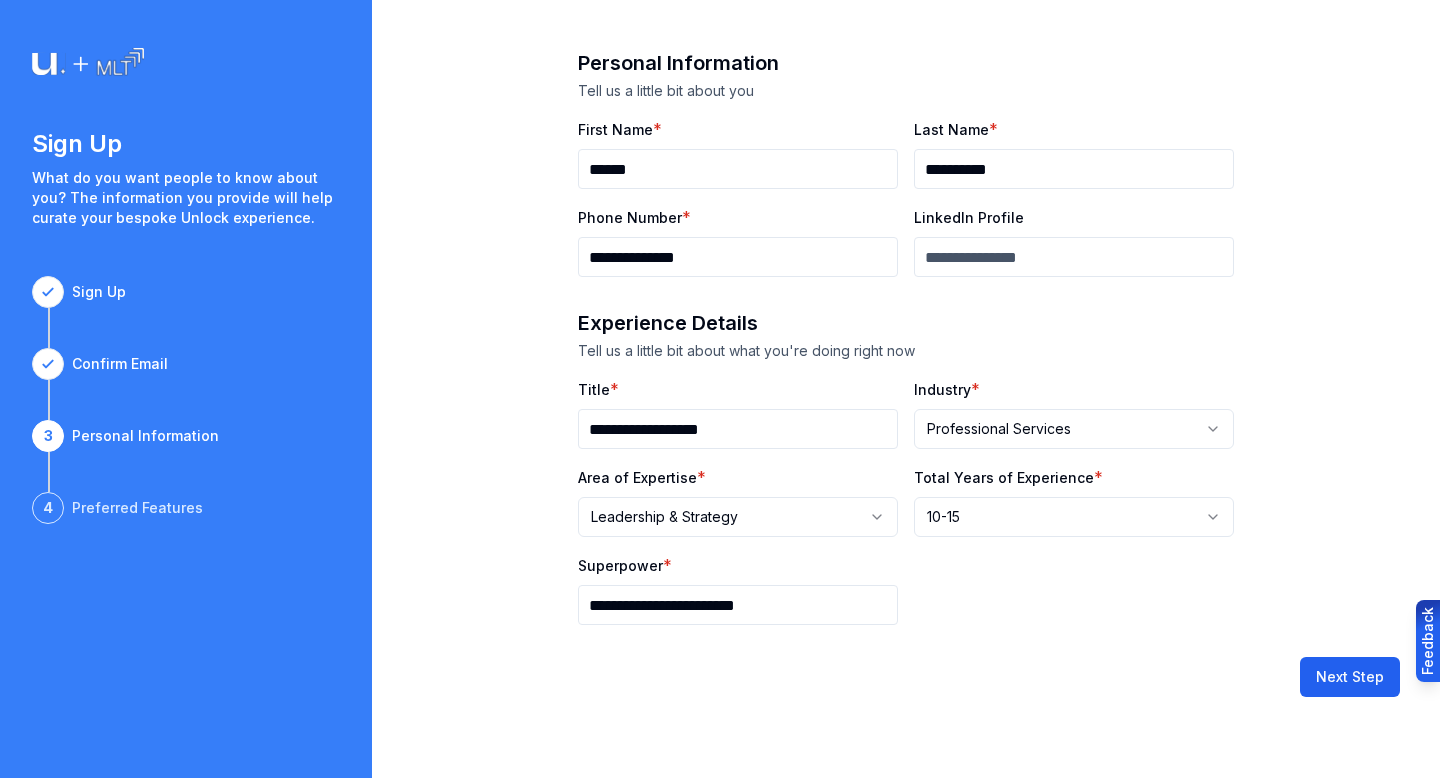 click on "Next Step" at bounding box center (1350, 677) 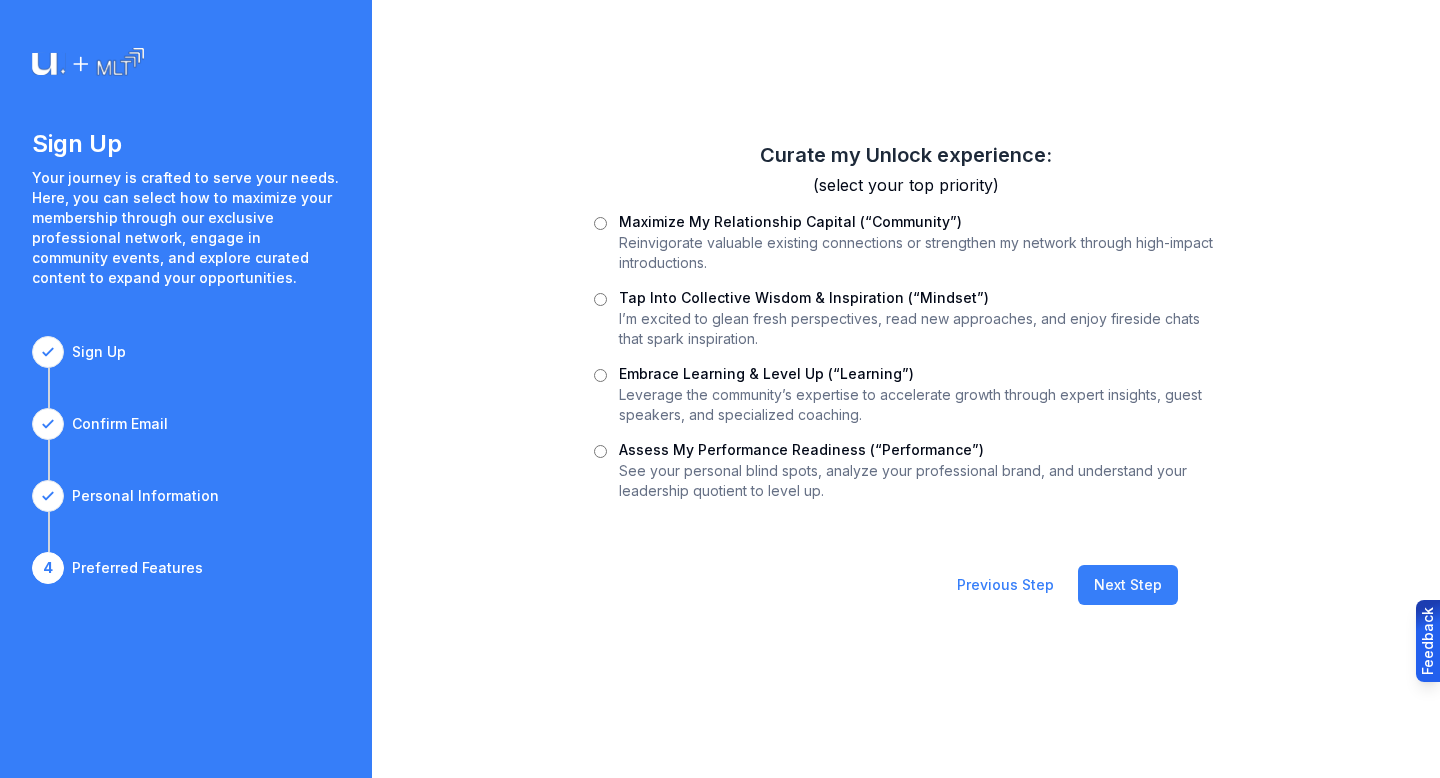 click on "Maximize My Relationship Capital (“Community”) Reinvigorate valuable existing connections or strengthen my network through high-impact introductions." at bounding box center [906, 243] 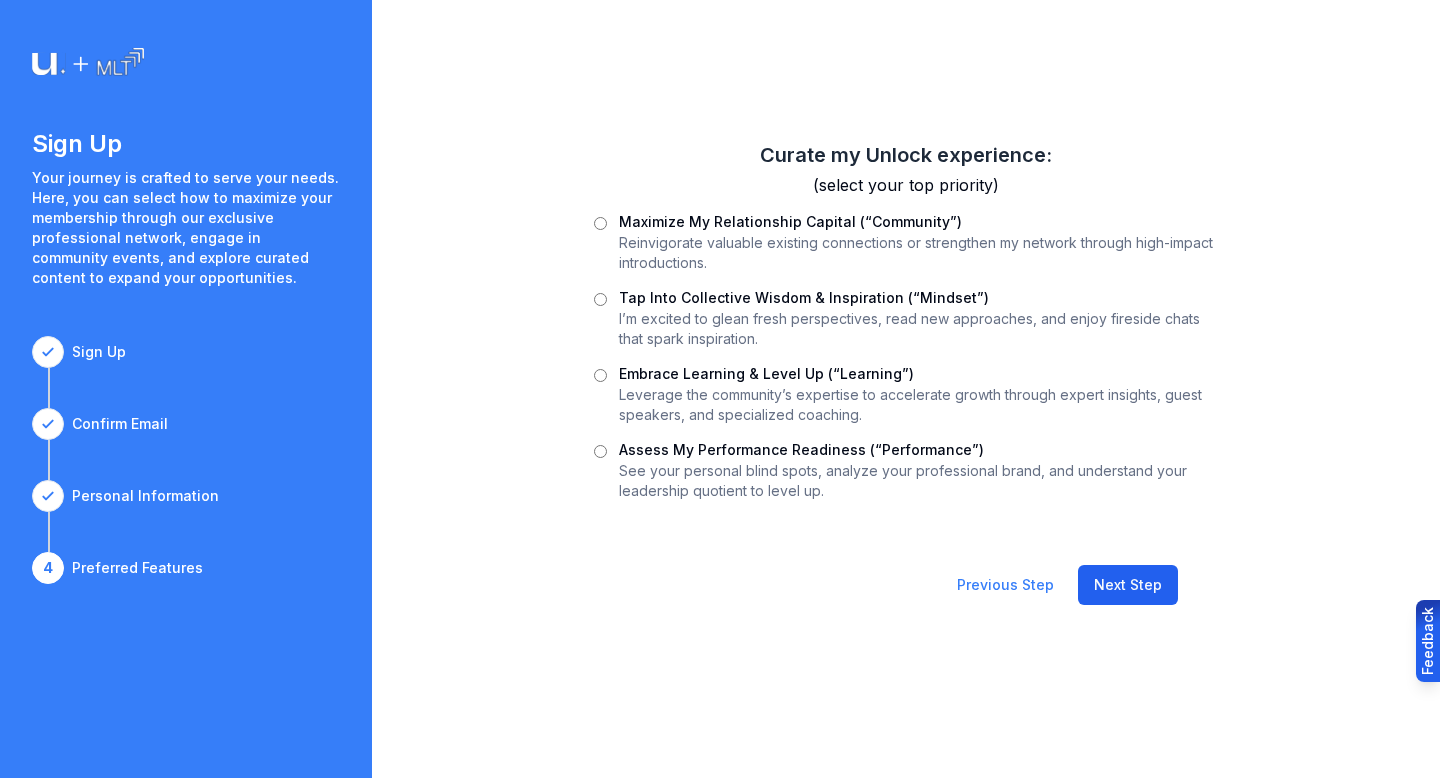 click on "Next Step" at bounding box center (1128, 585) 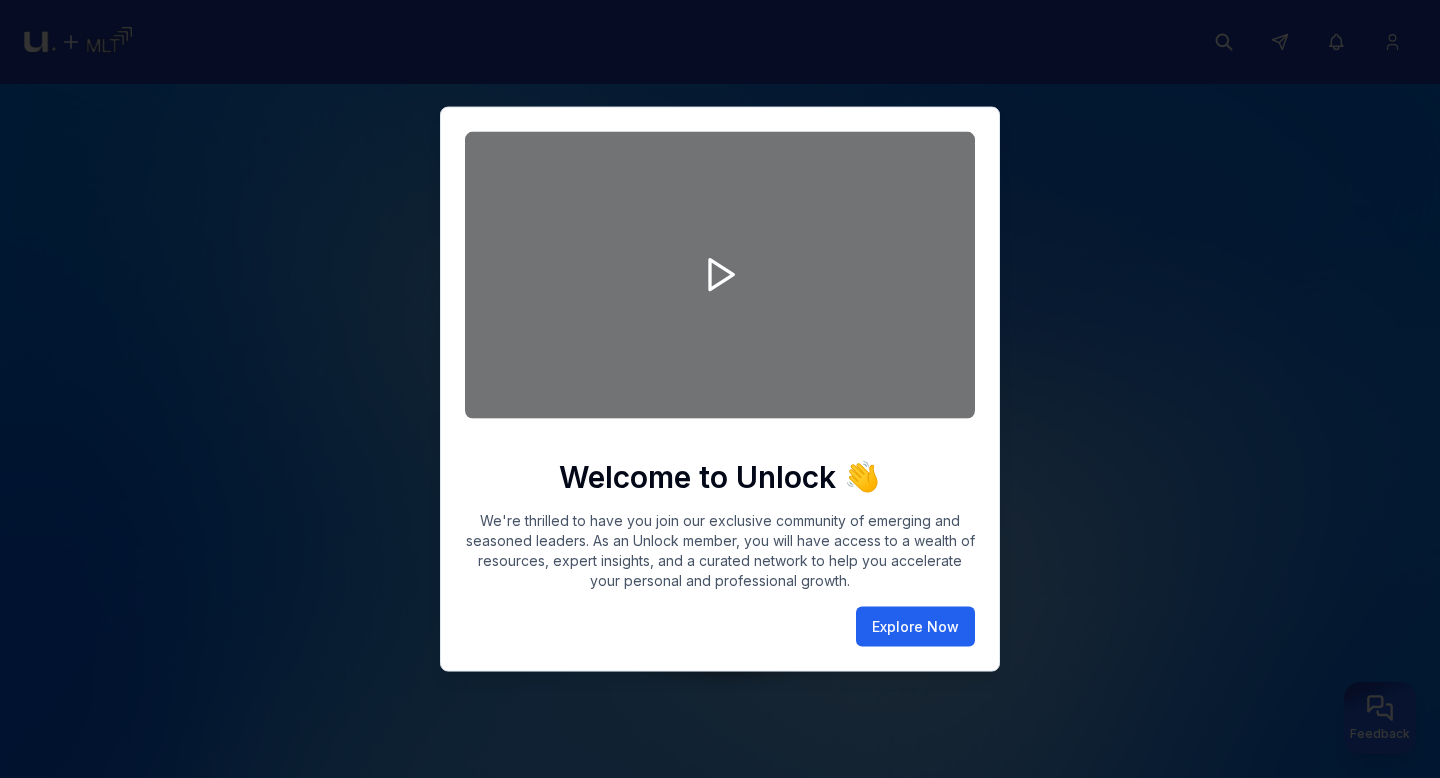 click on "Explore Now" at bounding box center (915, 626) 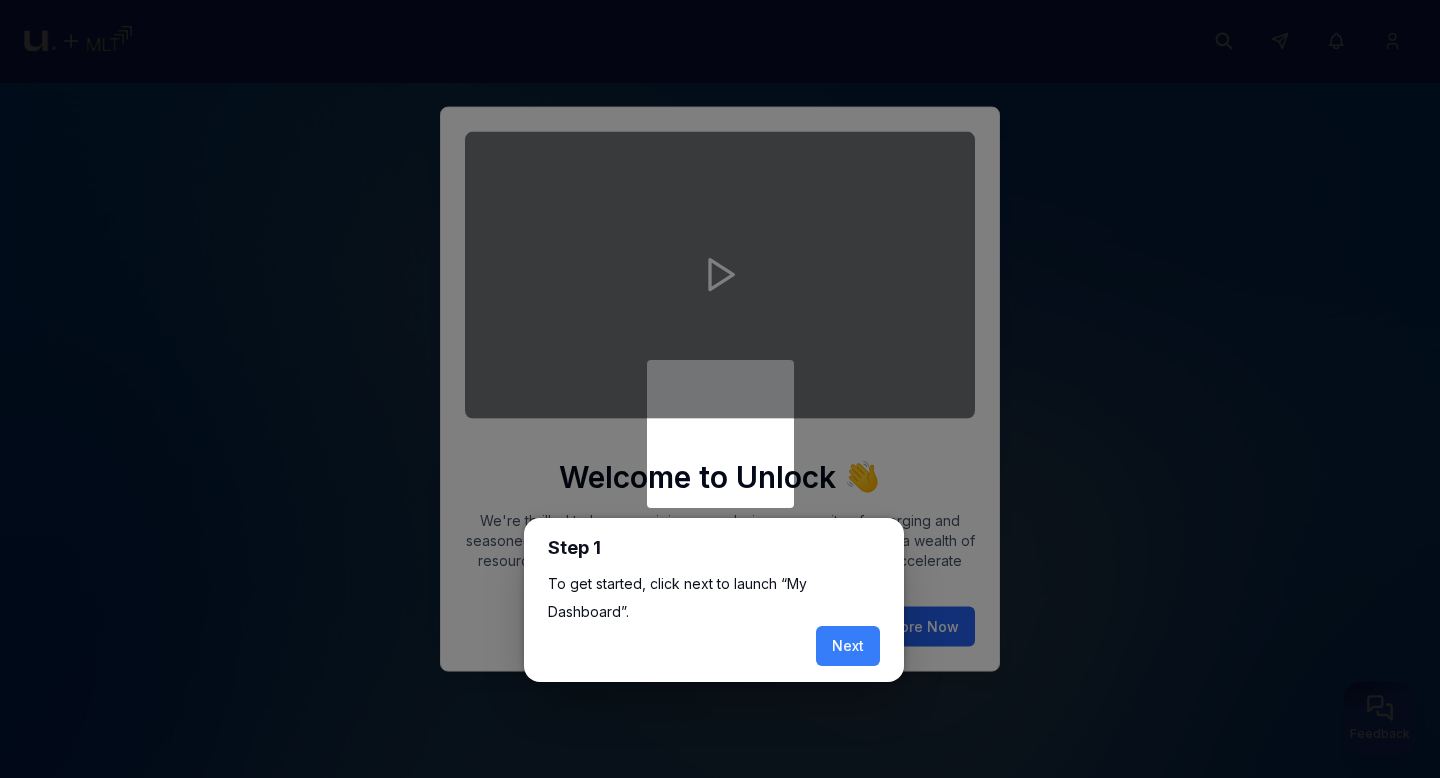 scroll, scrollTop: 8, scrollLeft: 0, axis: vertical 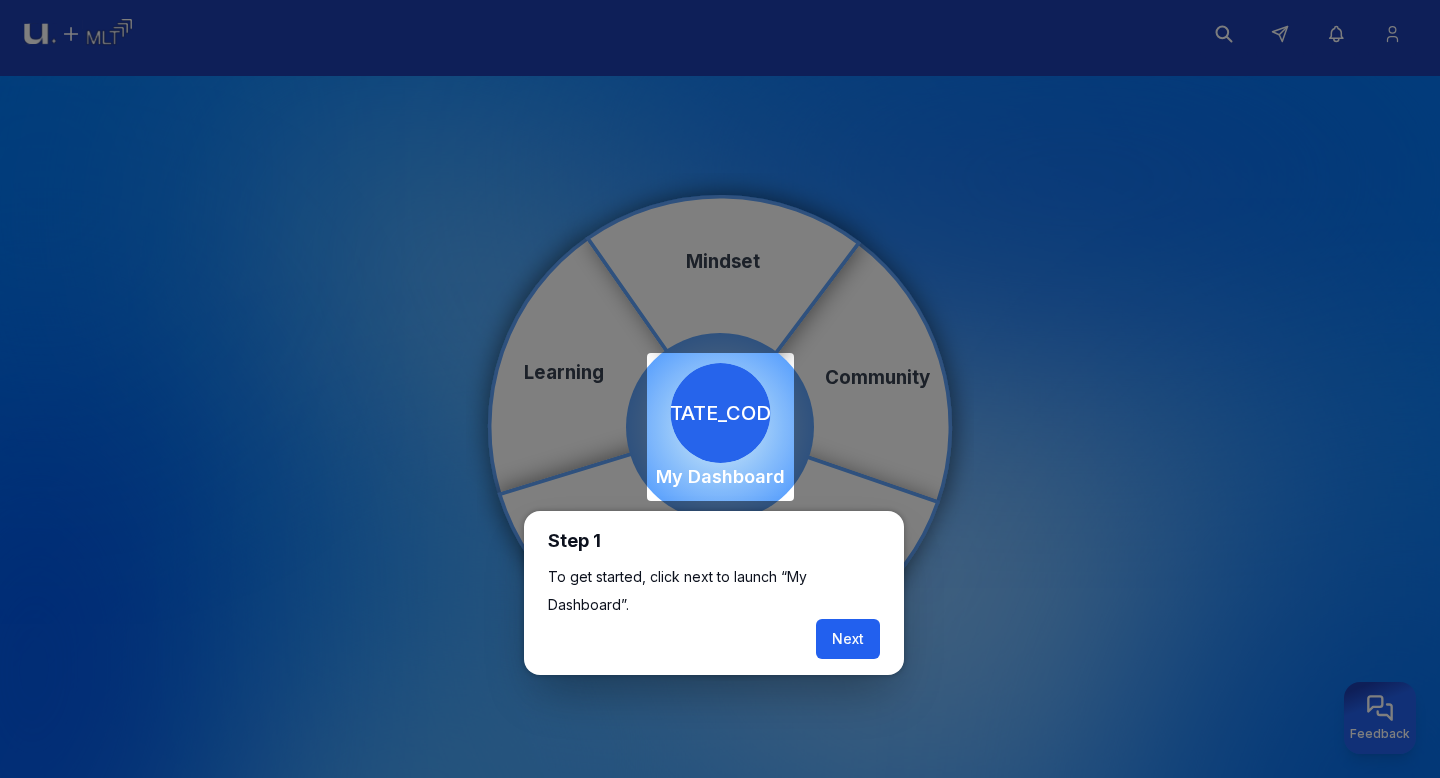 click on "Next" at bounding box center [848, 639] 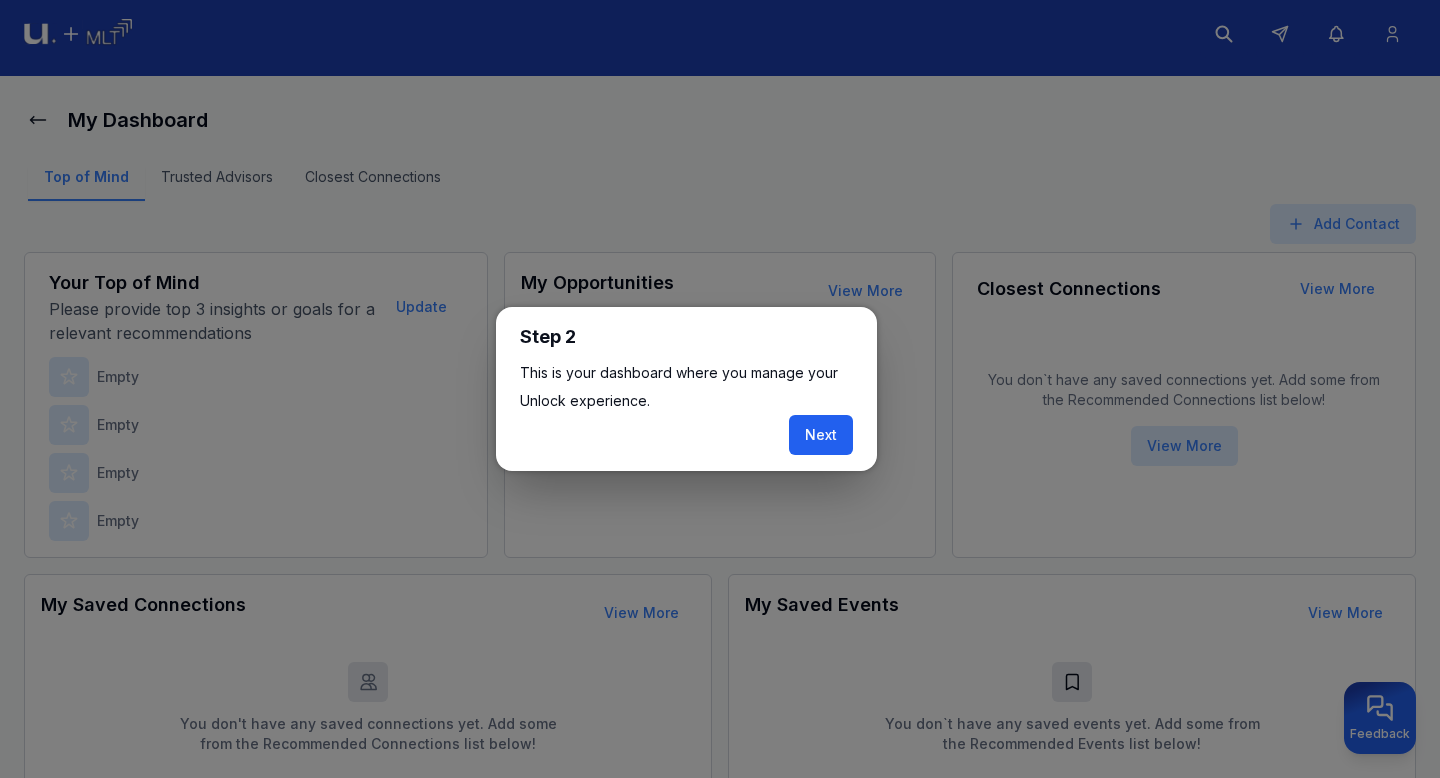 click on "Next" at bounding box center [821, 435] 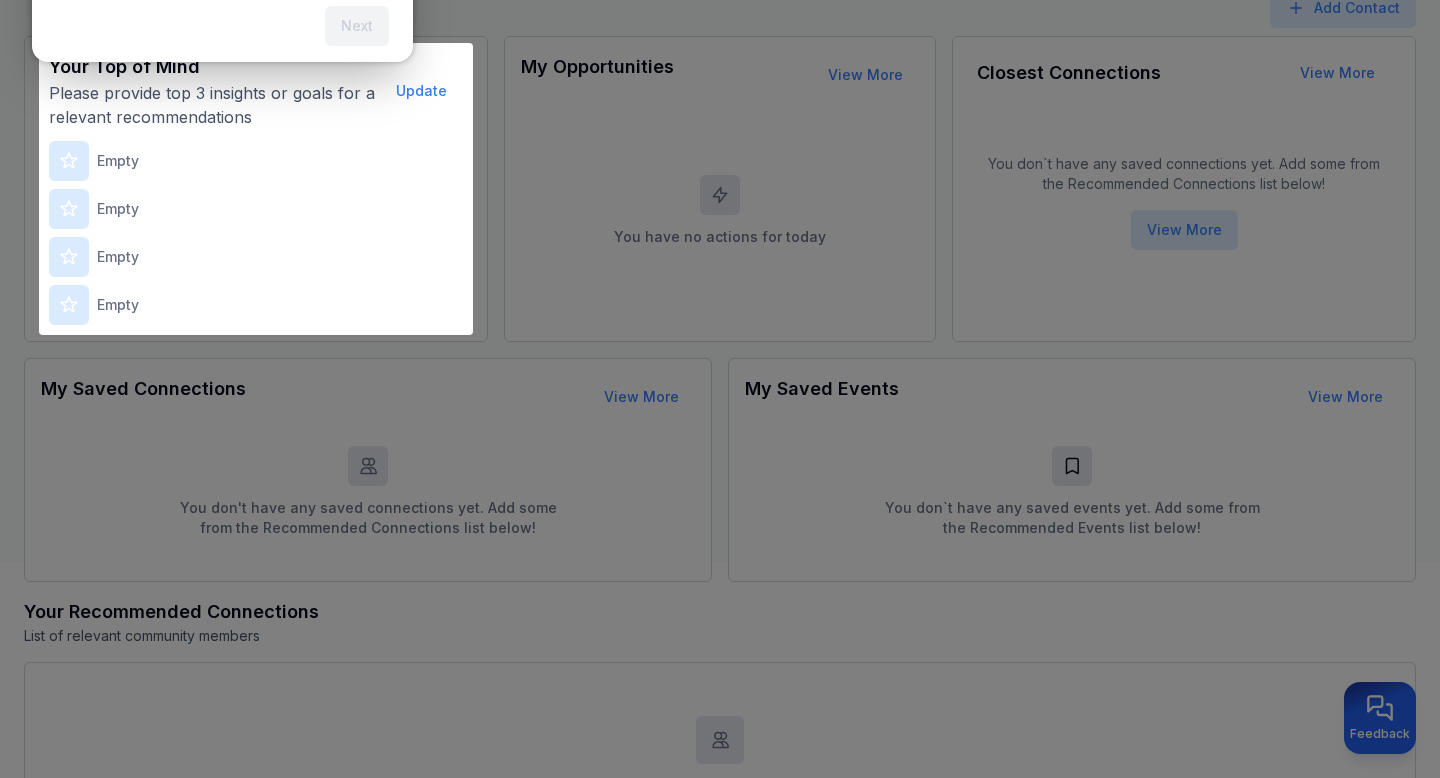 scroll, scrollTop: 247, scrollLeft: 0, axis: vertical 